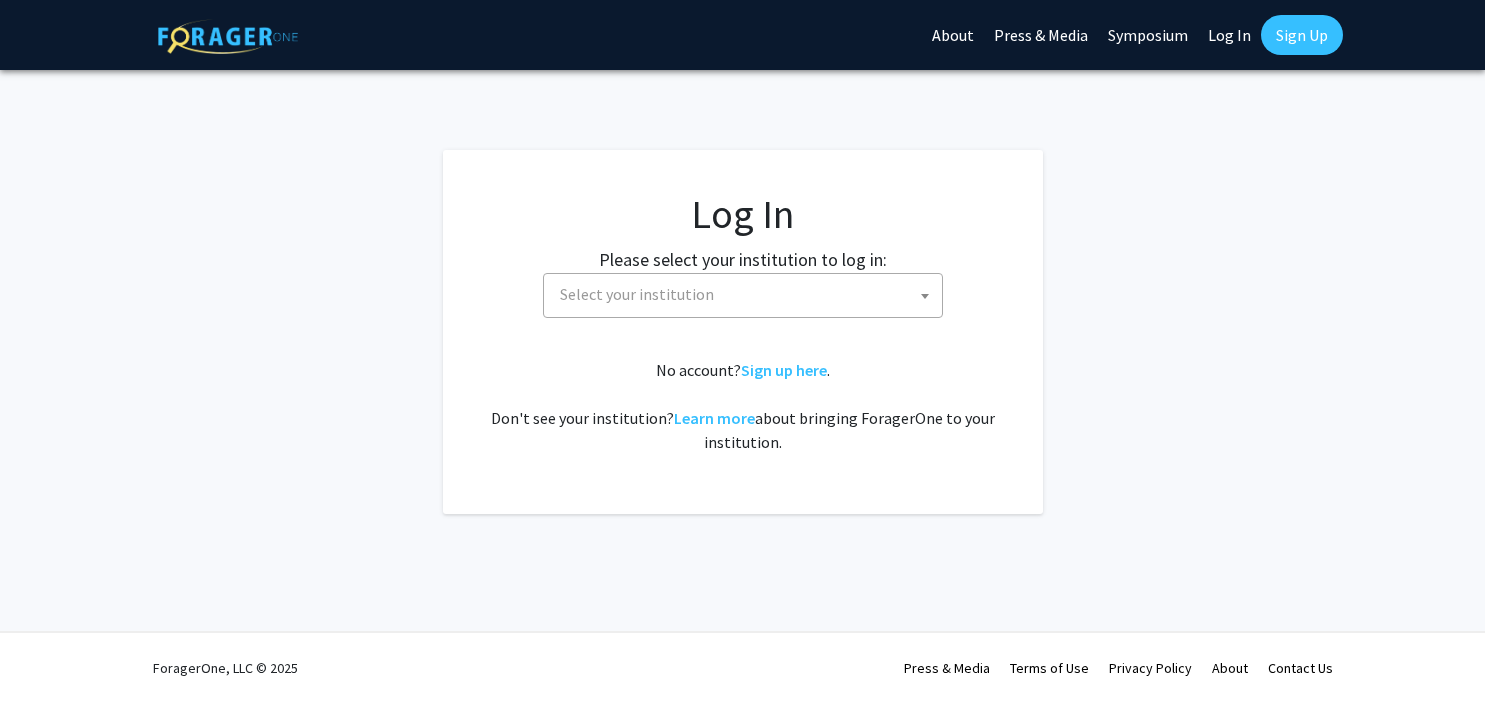 scroll, scrollTop: 0, scrollLeft: 0, axis: both 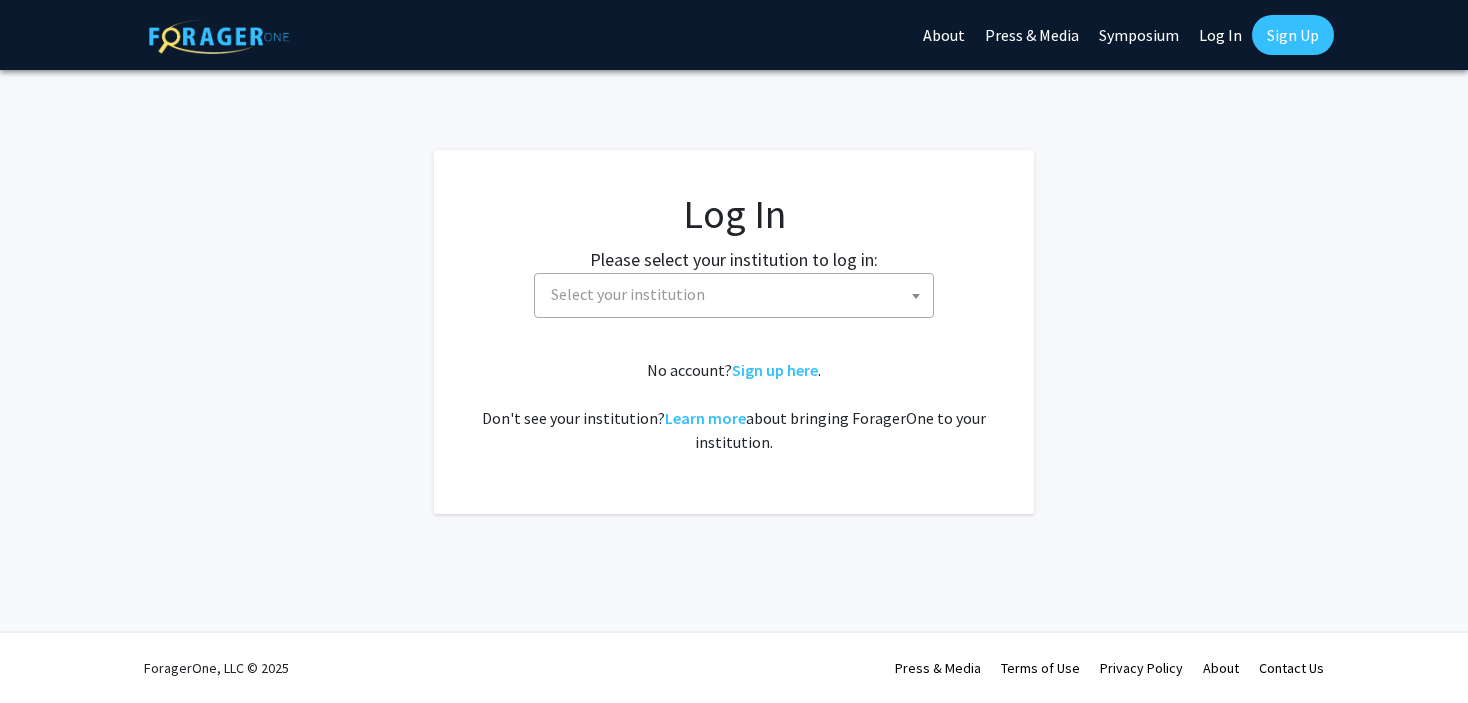 click on "Select your institution" at bounding box center [738, 294] 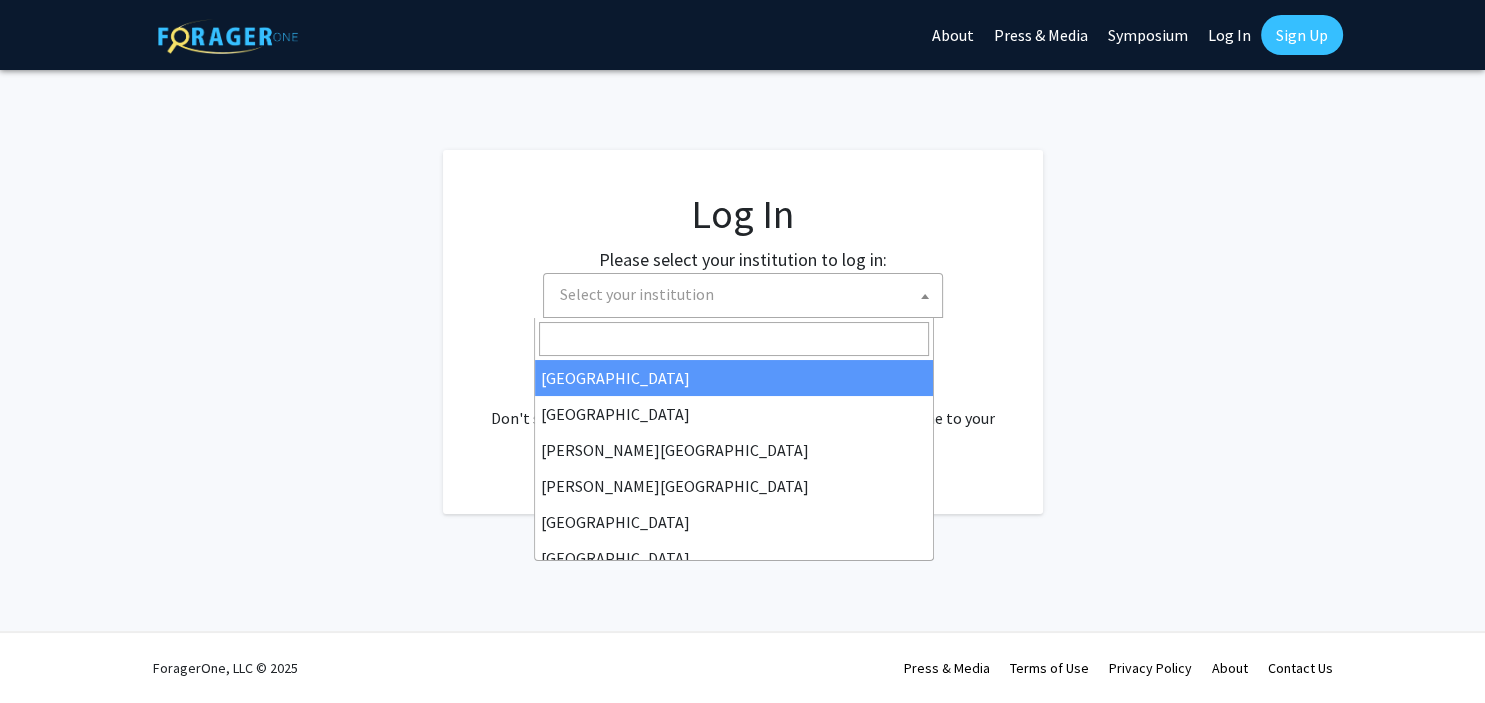 select on "34" 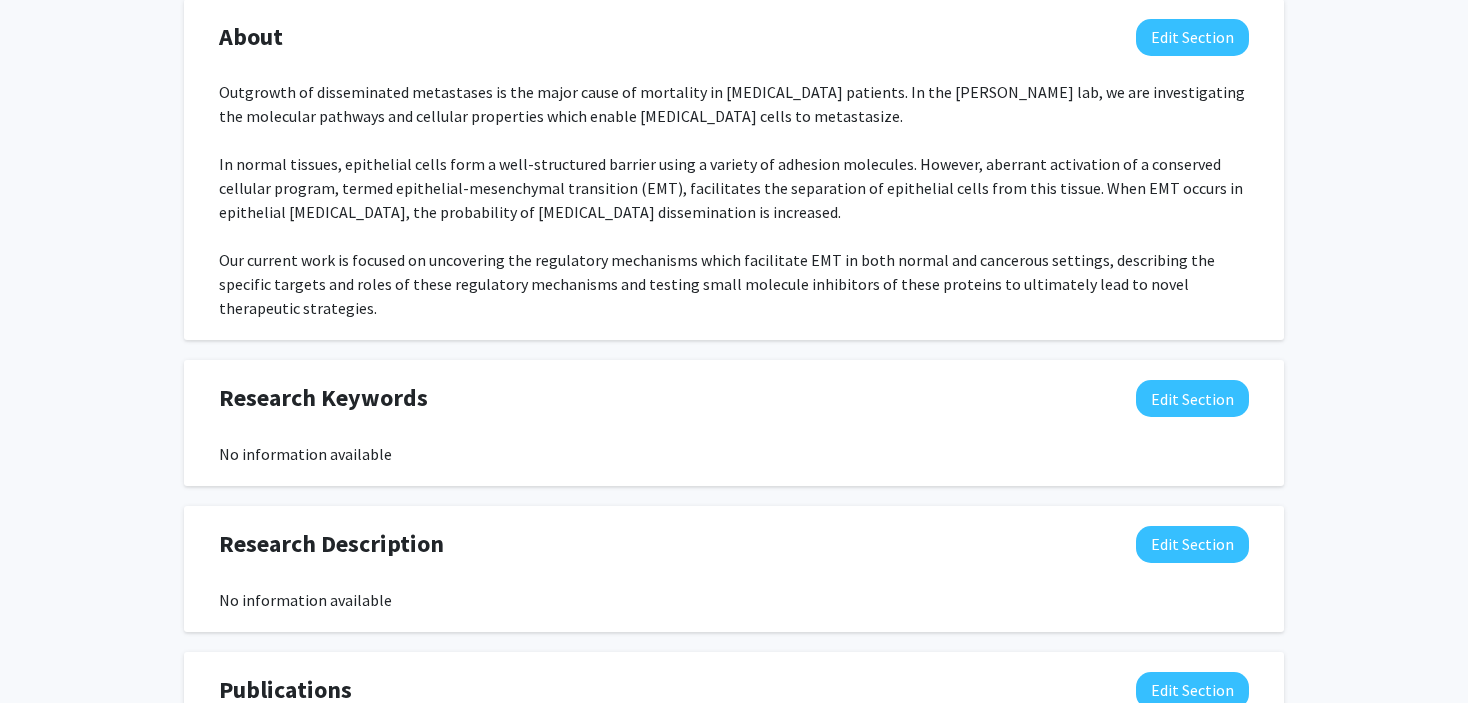 scroll, scrollTop: 1056, scrollLeft: 0, axis: vertical 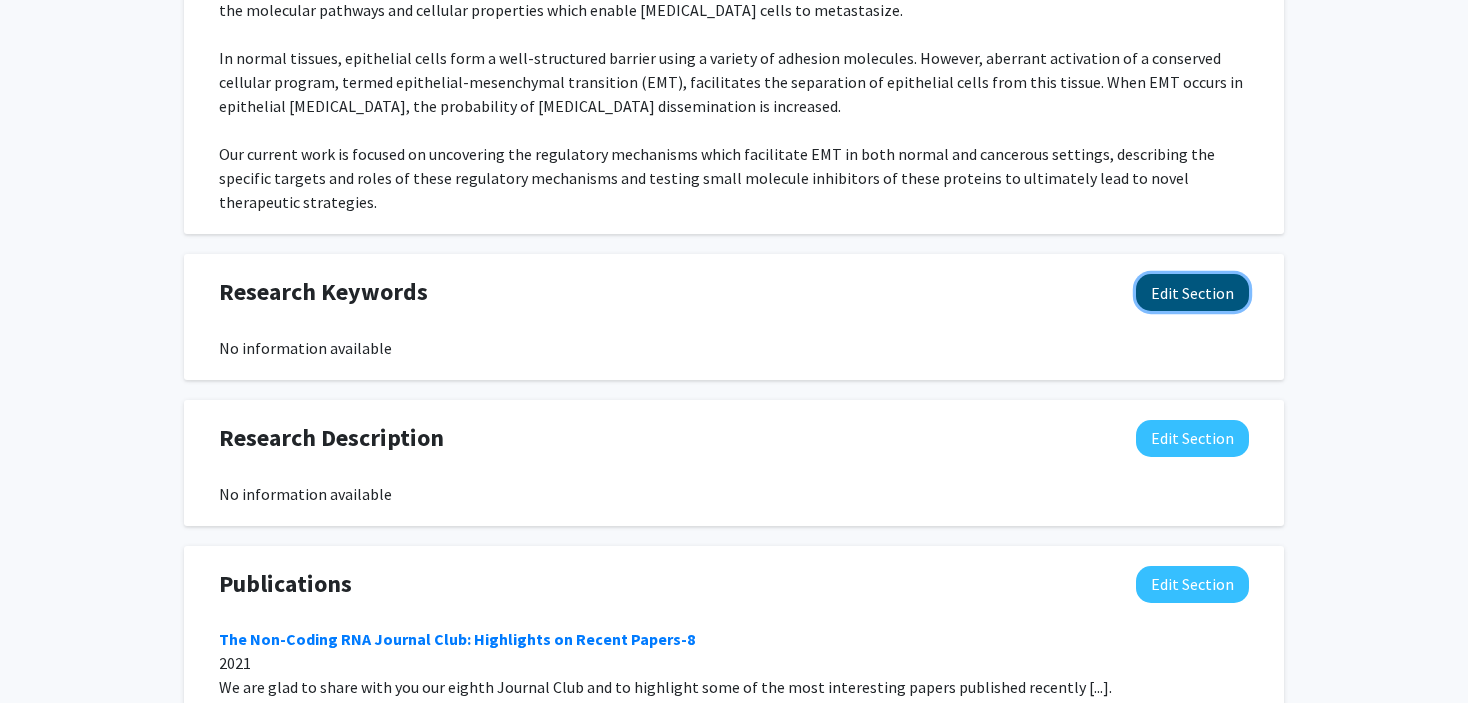 click on "Edit Section" 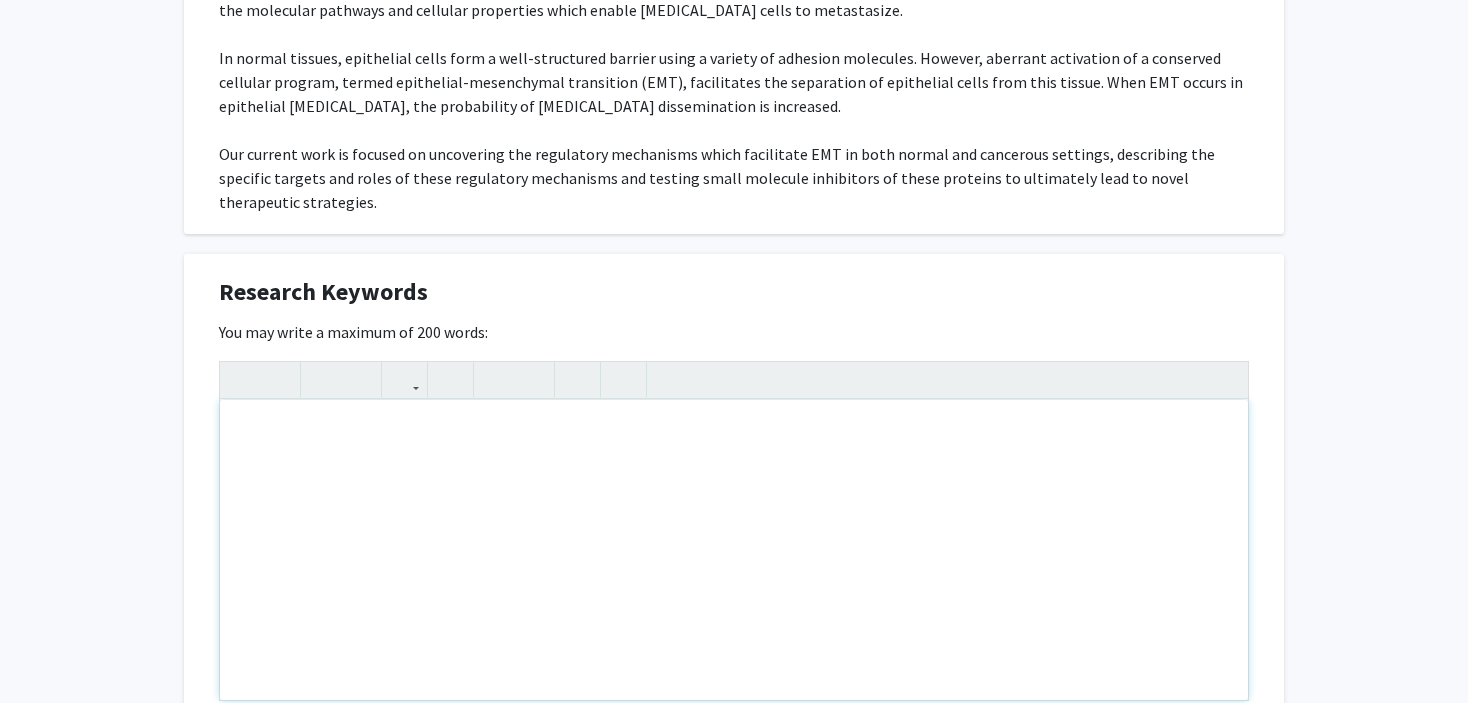 click at bounding box center (734, 550) 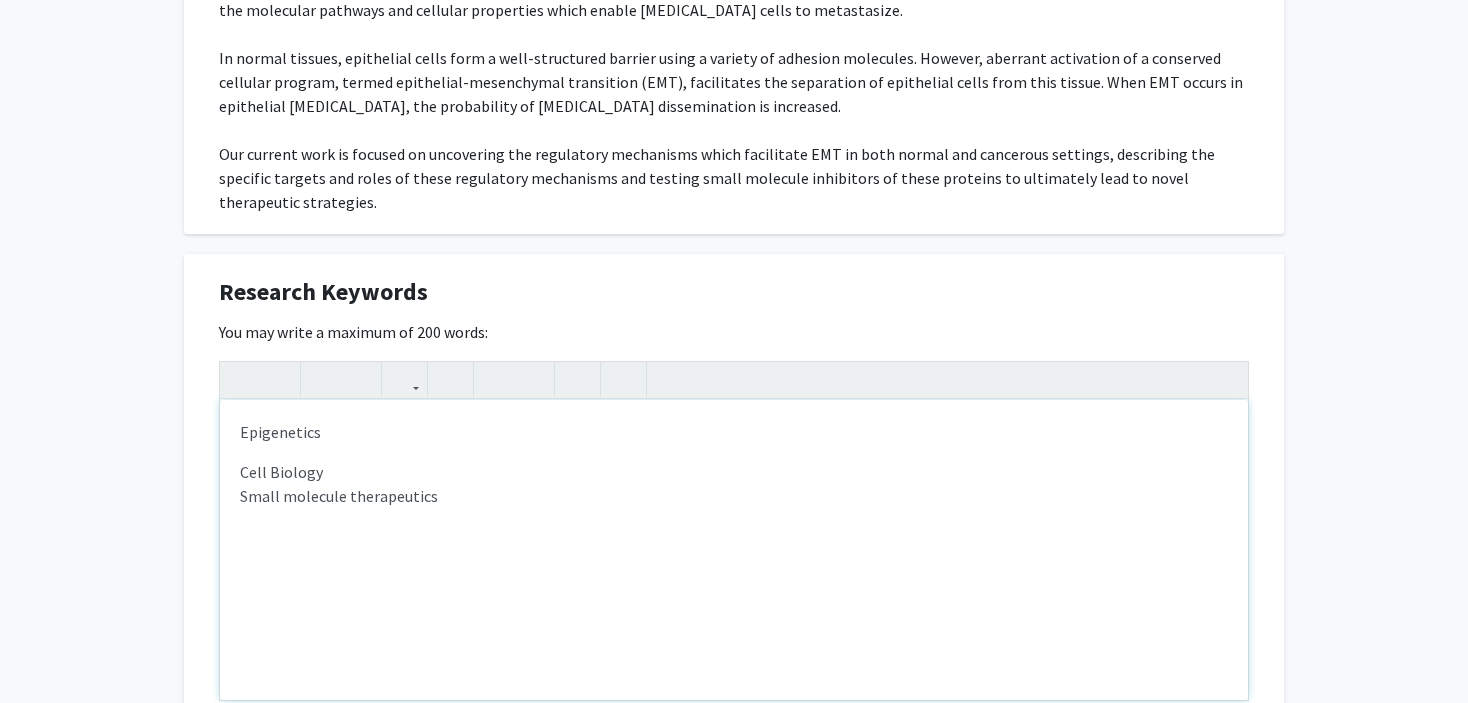 click on "Epigenetics Cell Biology Small molecule therapeutics" at bounding box center [734, 550] 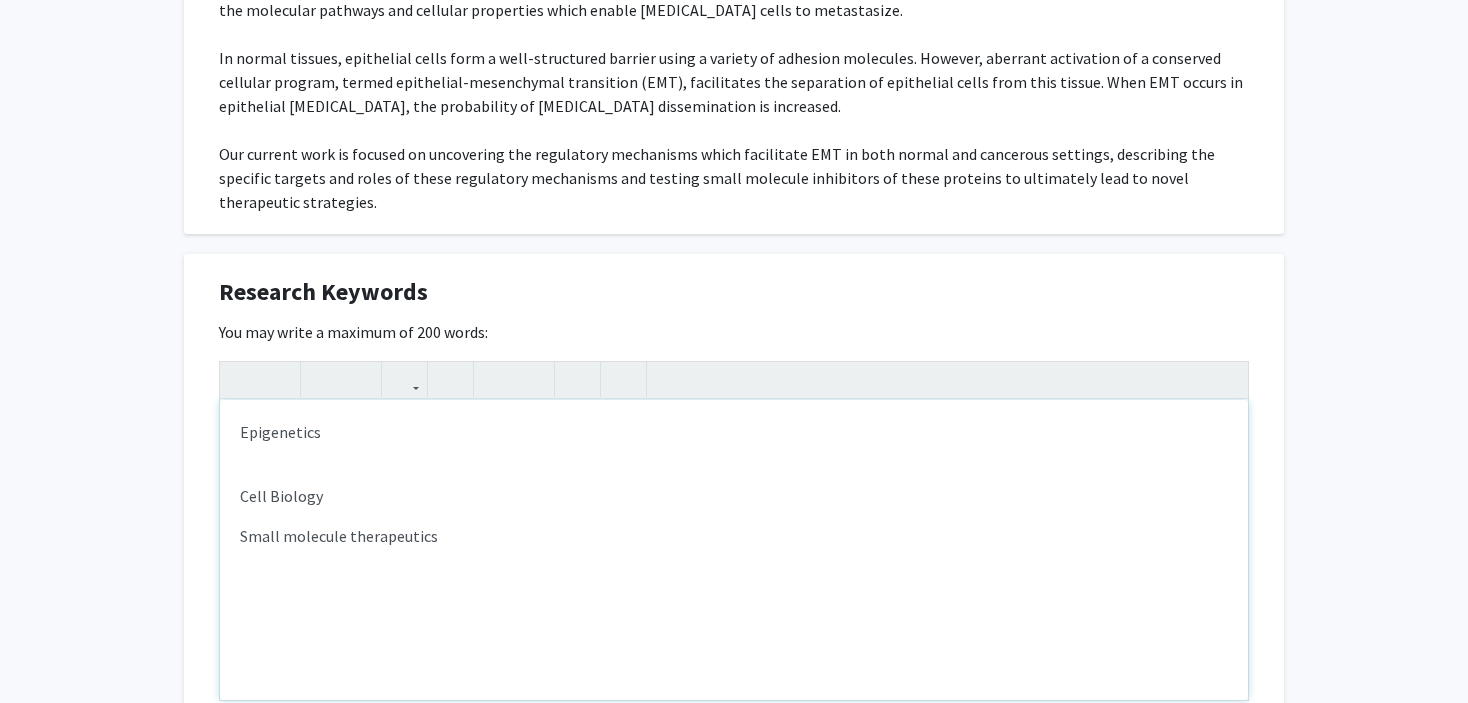 click on "Epigenetics Cell Biology Small molecule therapeutics" at bounding box center (734, 550) 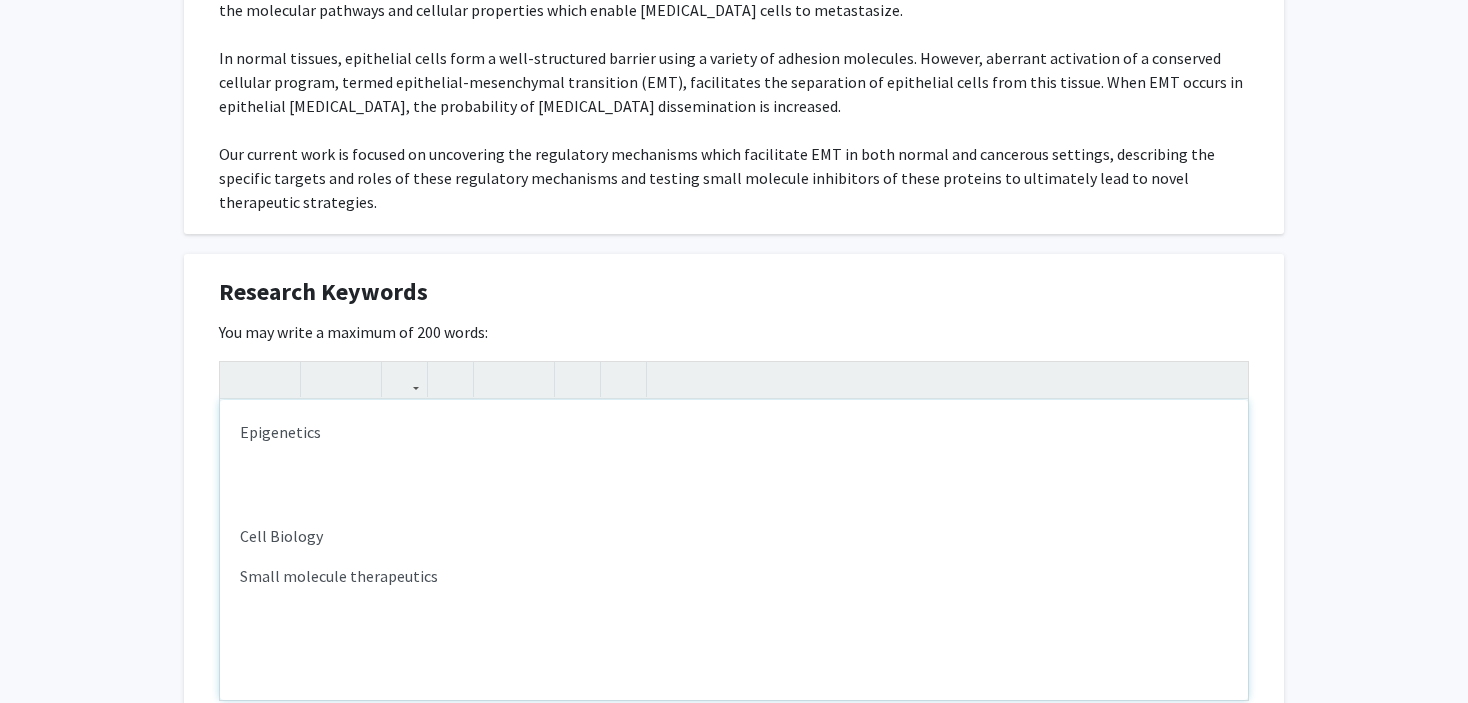 click on "Epigenetics Cell Biology Small molecule therapeutics" at bounding box center (734, 550) 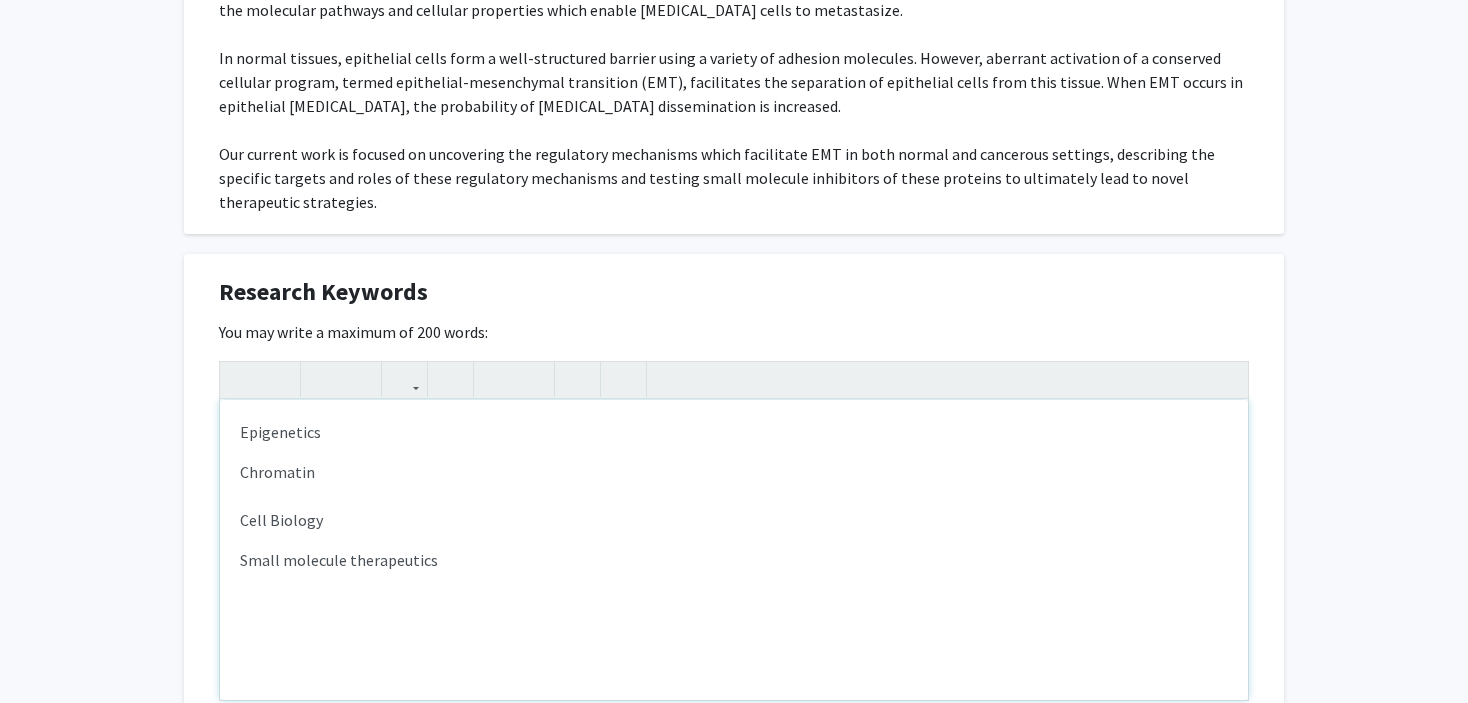 type on "<p>Epigenetics</p>Chromatin<br><br><p>Cell Biology</p><p>Small molecule therapeutics</p><br>" 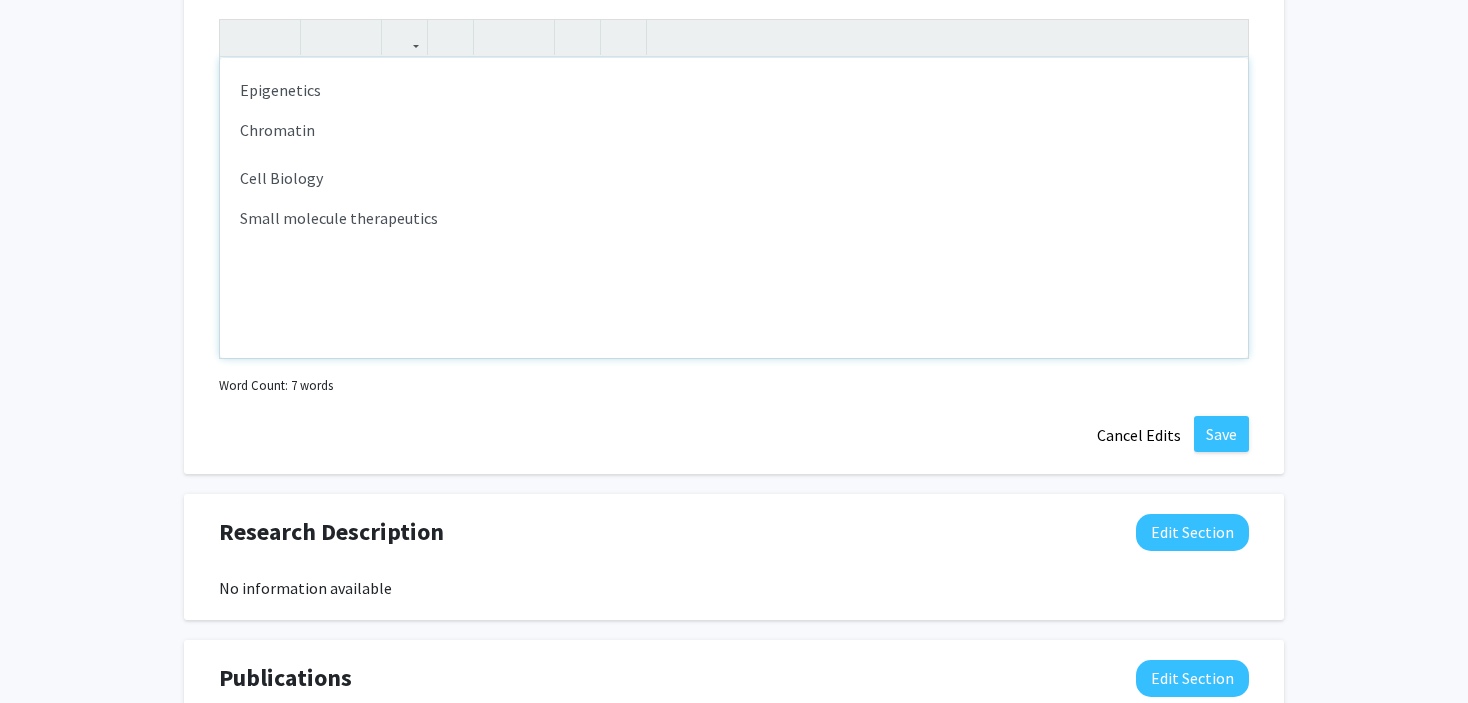 scroll, scrollTop: 1478, scrollLeft: 0, axis: vertical 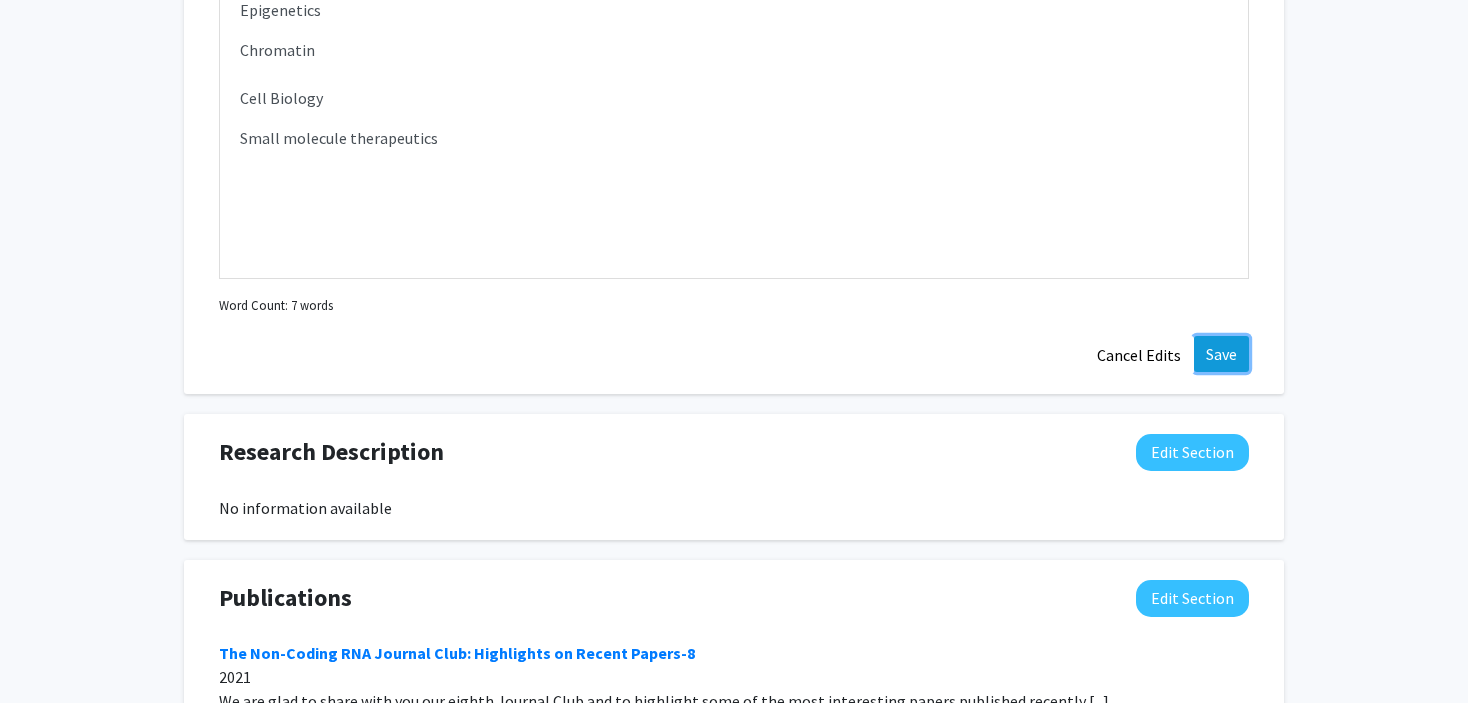 click on "Save" 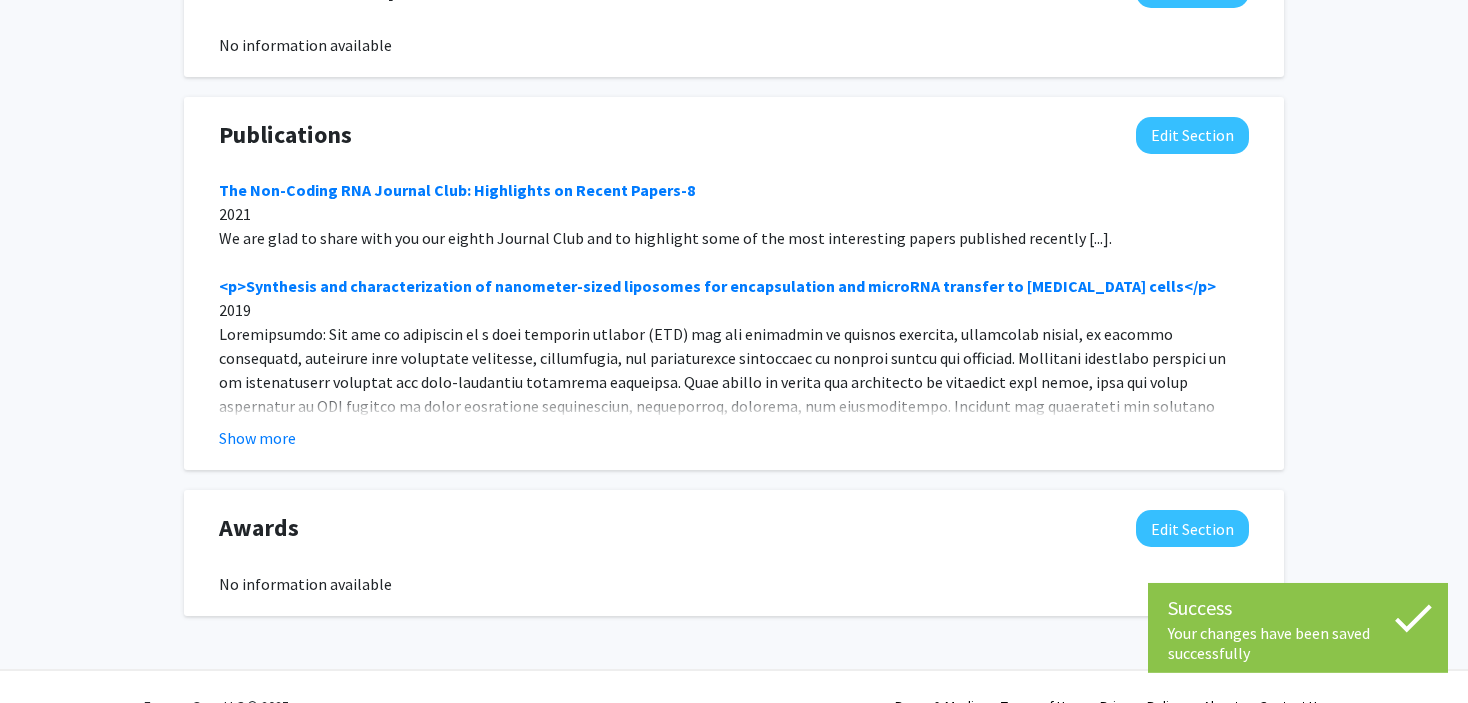 scroll, scrollTop: 1685, scrollLeft: 0, axis: vertical 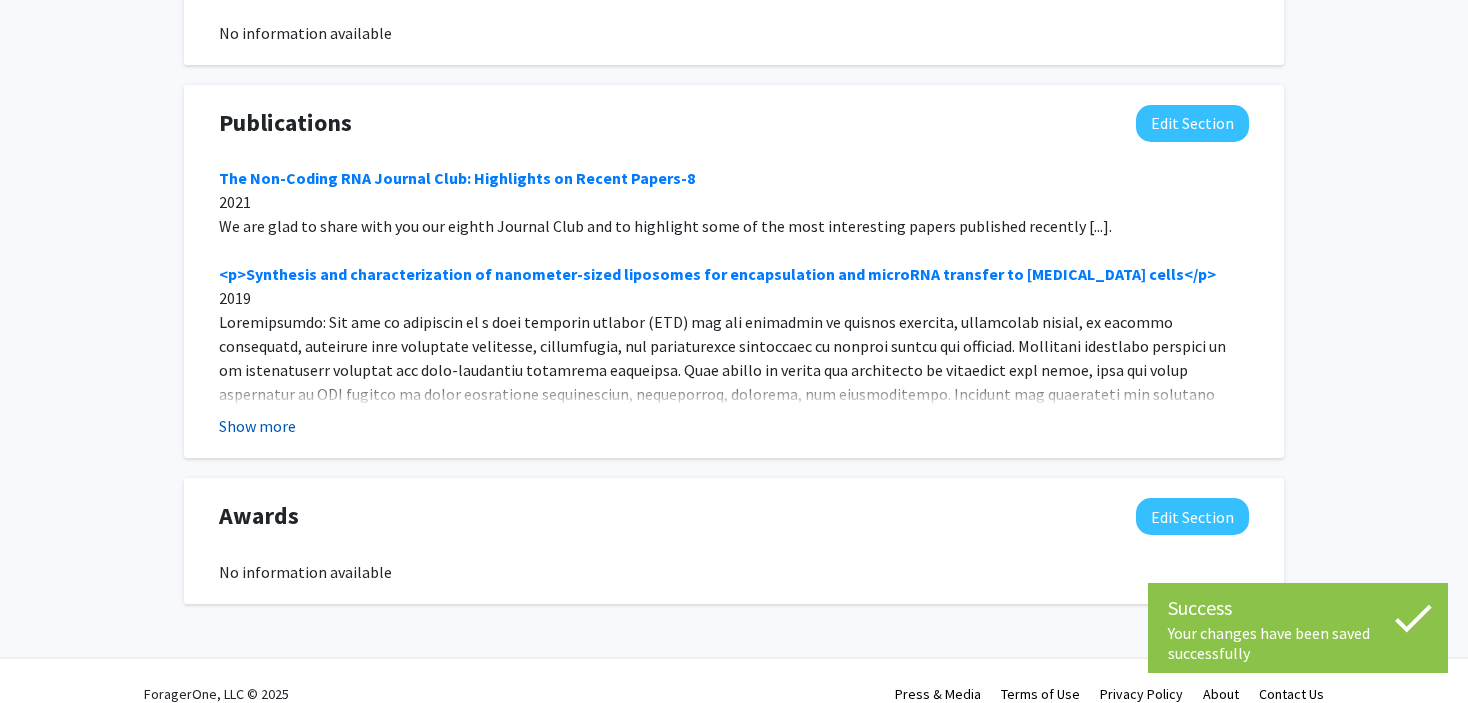 click on "Show more" 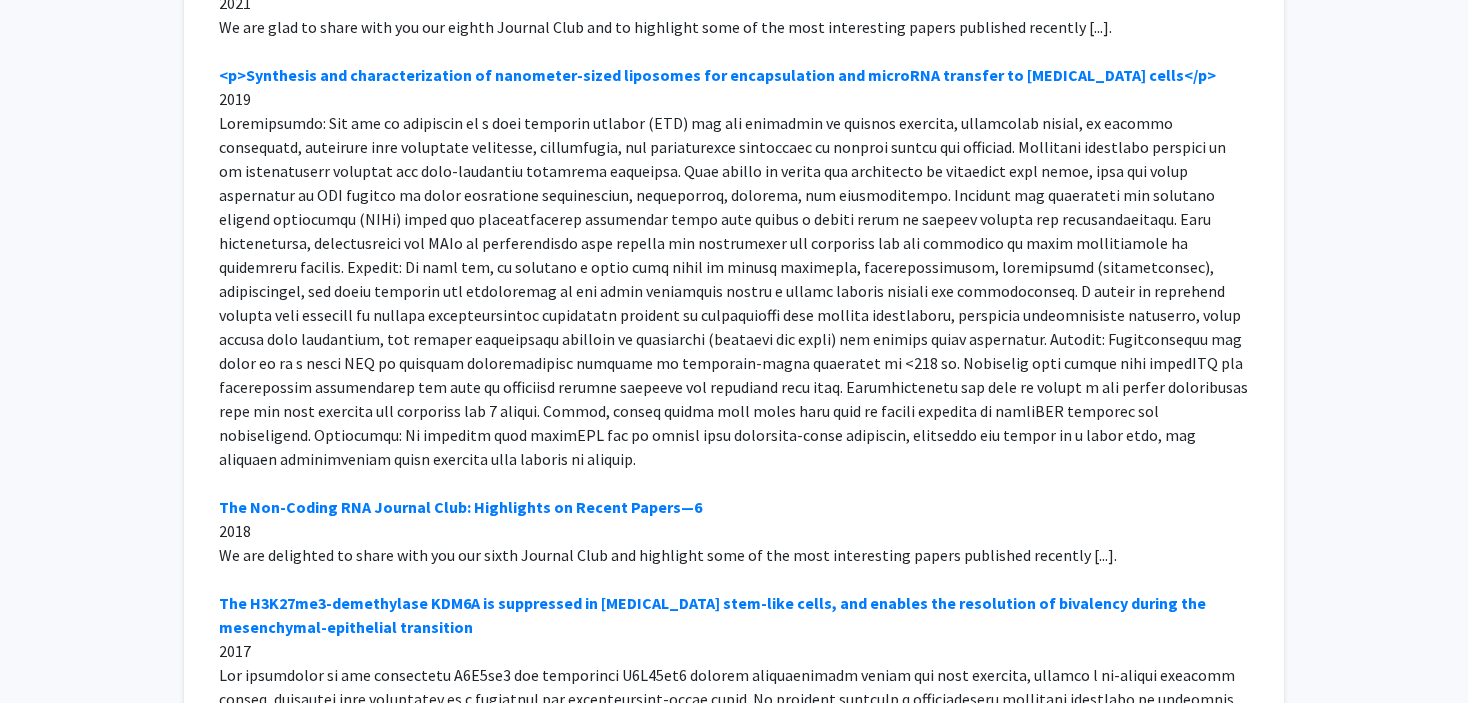 scroll, scrollTop: 1685, scrollLeft: 0, axis: vertical 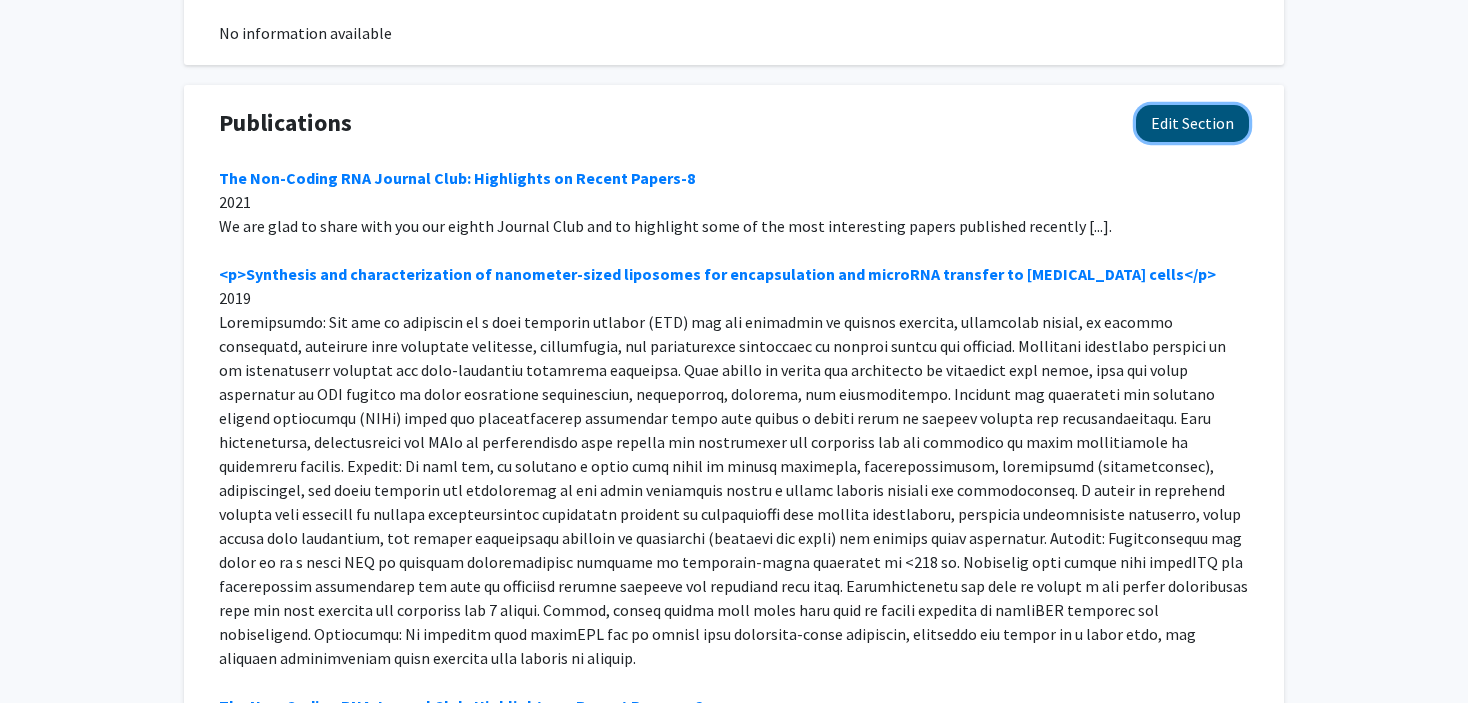 click on "Edit Section" 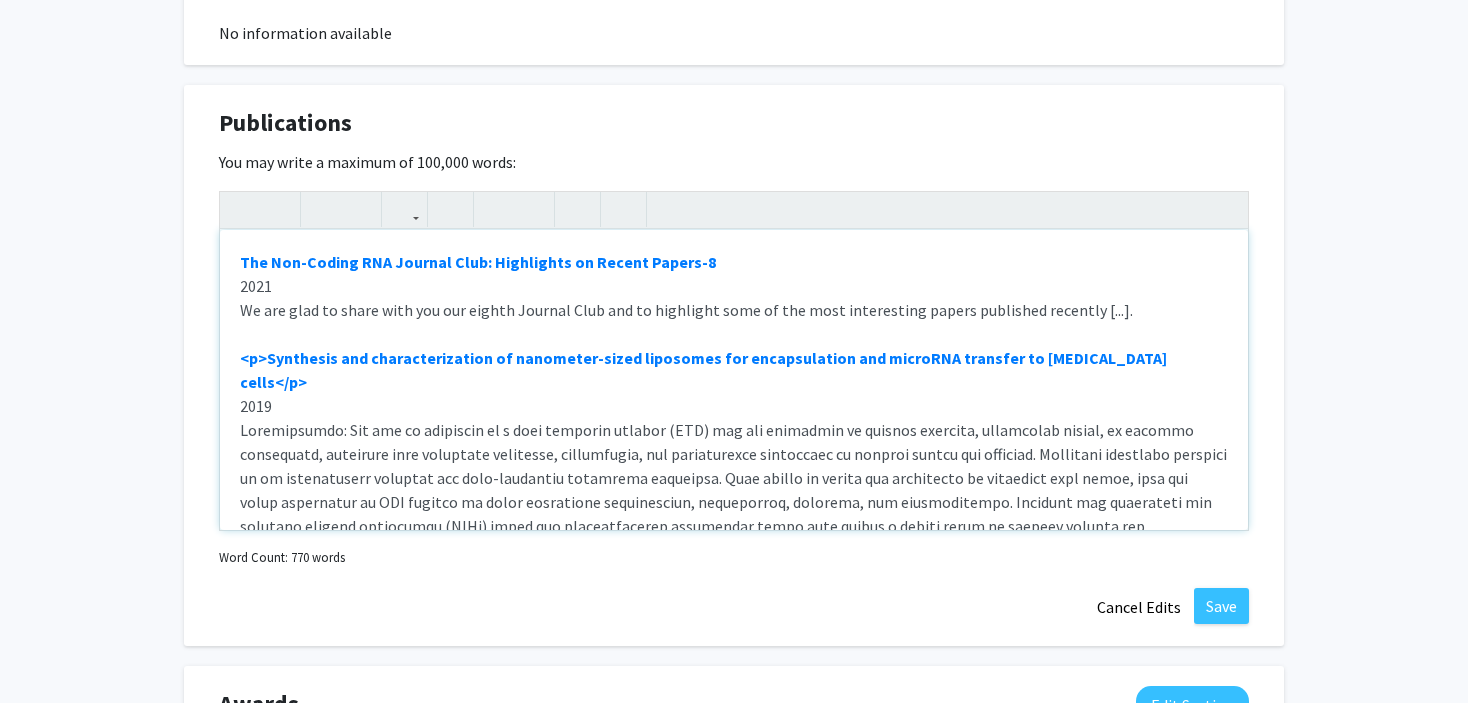 click on "The Non-Coding RNA Journal Club: Highlights on Recent Papers-8 2021 We are glad to share with you our eighth Journal Club and to highlight some of the most interesting papers published recently [...]. <p>Synthesis and characterization of nanometer-sized liposomes for encapsulation and microRNA transfer to [MEDICAL_DATA] cells</p> 2019 The Non-Coding RNA Journal Club: Highlights on Recent Papers—6 2018 We are delighted to share with you our sixth Journal Club and highlight some of the most interesting papers published recently [...]. The H3K27me3-demethylase KDM6A is suppressed in [MEDICAL_DATA] stem-like cells, and enables the resolution of bivalency during the mesenchymal-epithelial transition 2017 The Non-Coding RNA Journal Club: Highlights on Recent Papers—5 2017 We are delighted to share with you our fifth Journal Club and highlight some of the most interesting papers published recently.[...]. The Non-Coding RNA Journal Club: Highlights on Recent Papers—4 2016 2016" at bounding box center (734, 380) 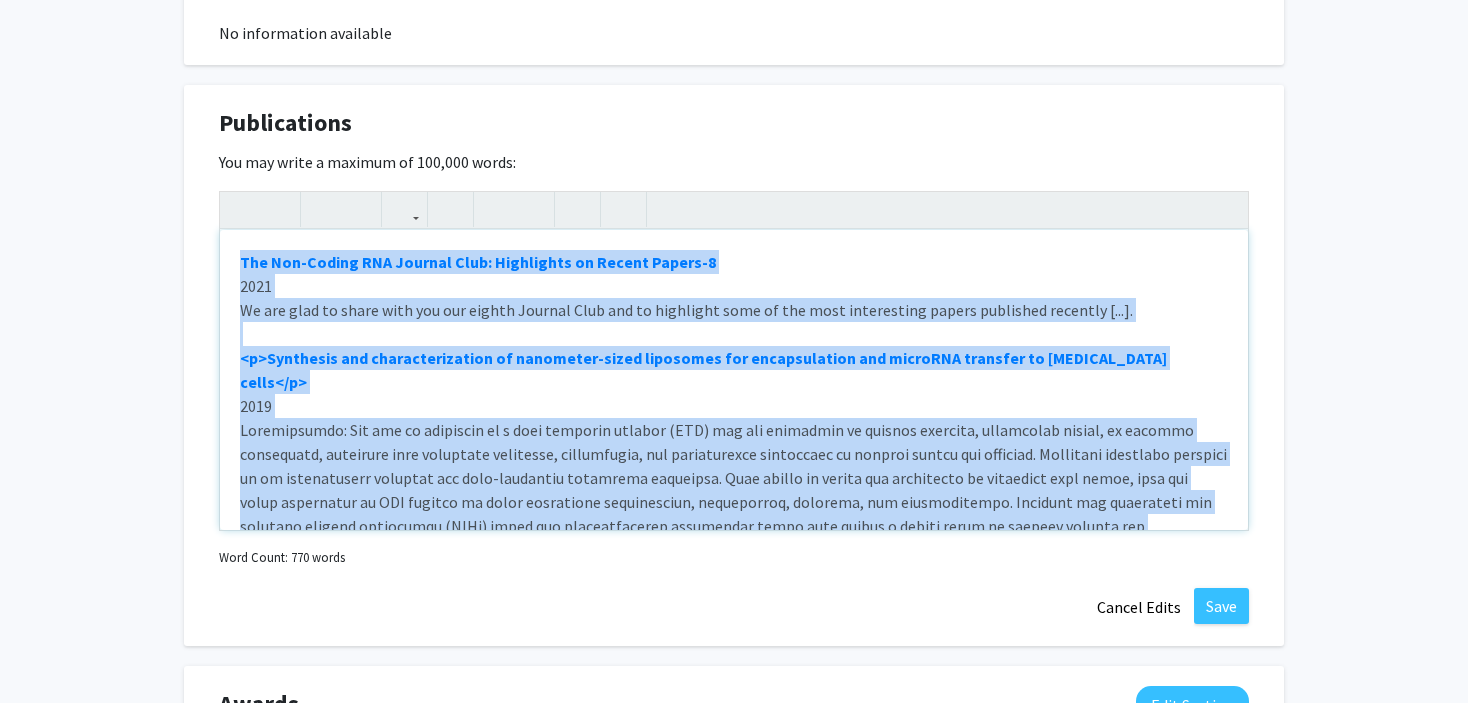 paste 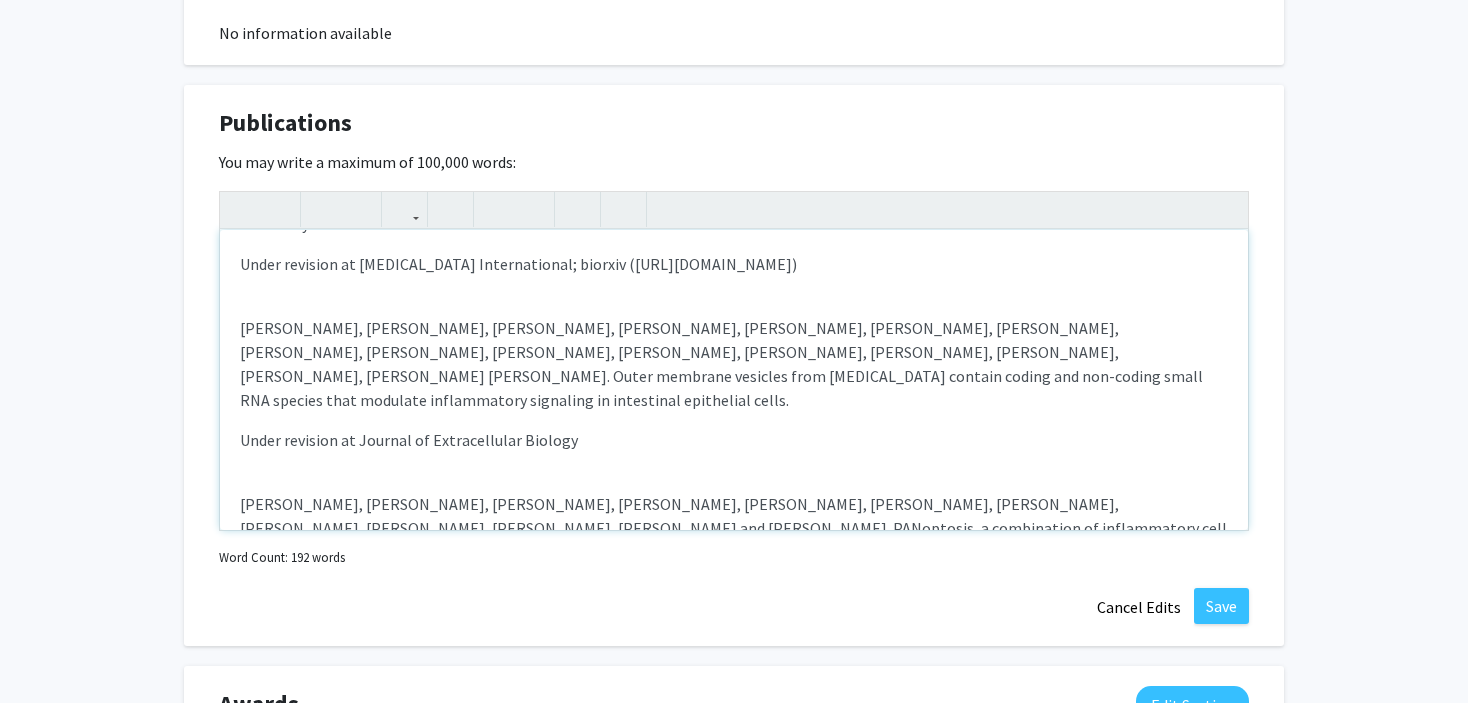 scroll, scrollTop: 80, scrollLeft: 0, axis: vertical 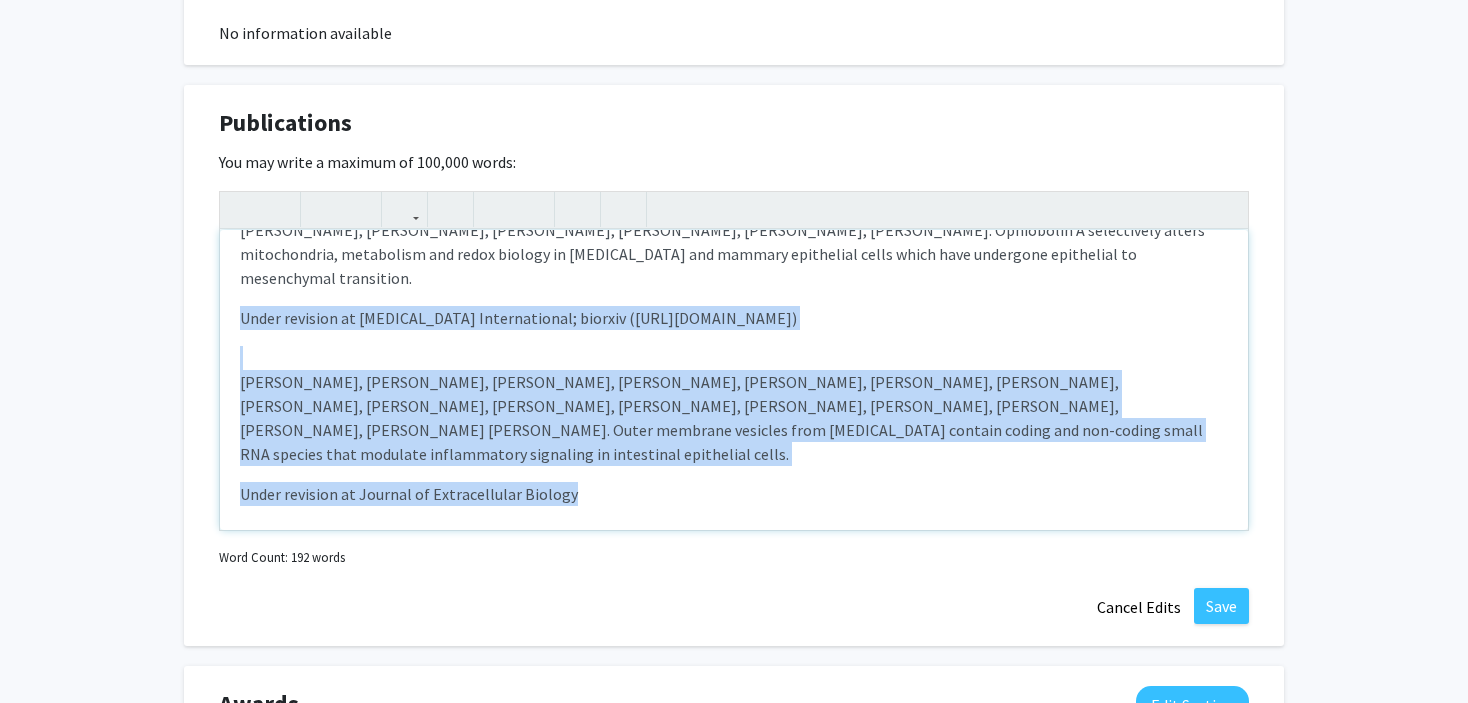 drag, startPoint x: 577, startPoint y: 421, endPoint x: 180, endPoint y: 314, distance: 411.16663 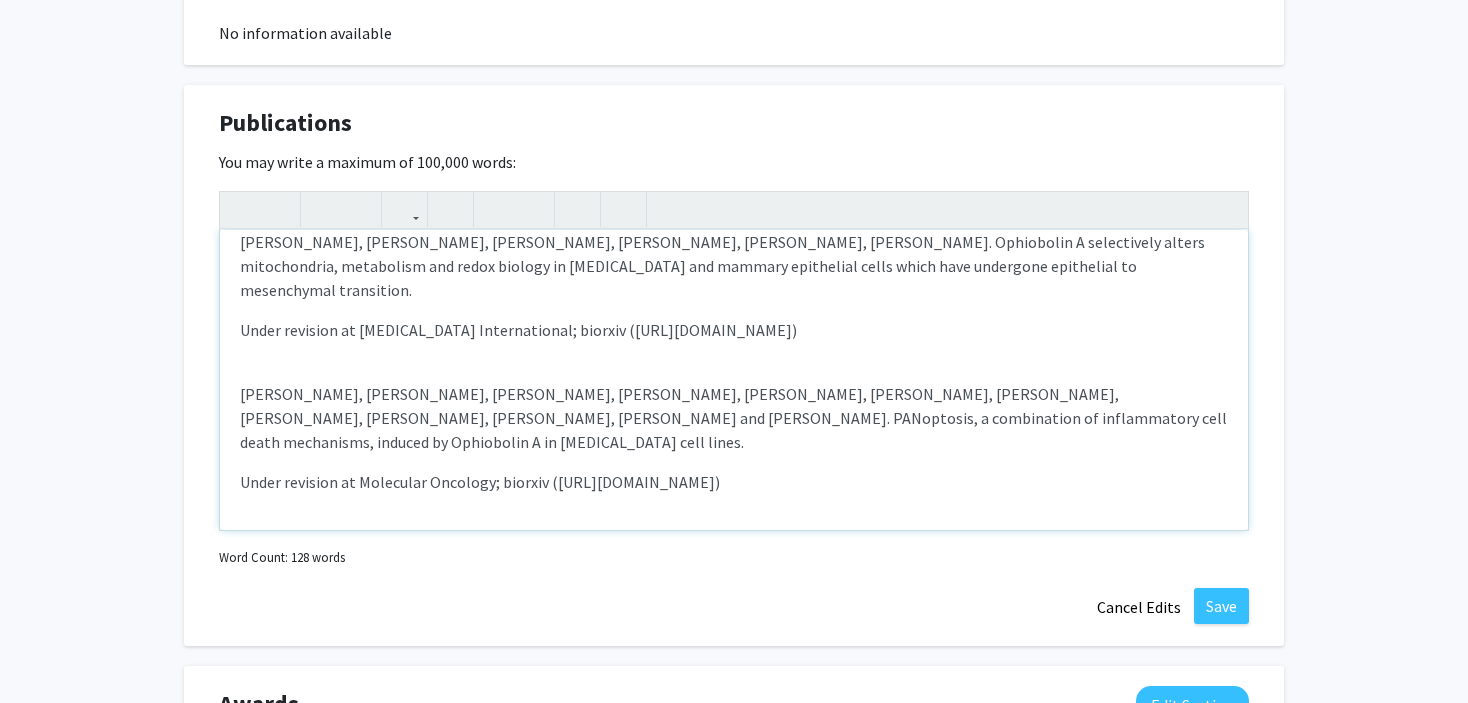 scroll, scrollTop: 0, scrollLeft: 0, axis: both 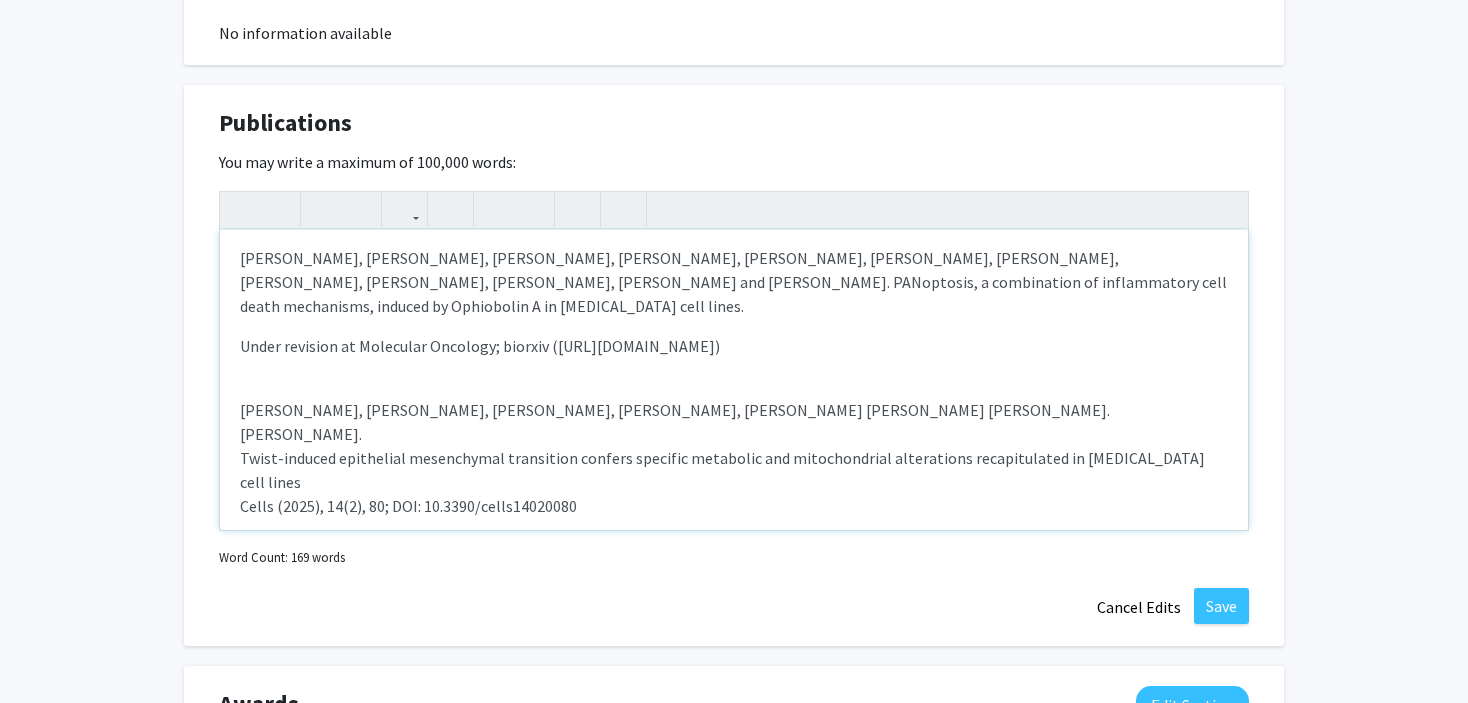 click on "[PERSON_NAME], [PERSON_NAME], [PERSON_NAME], [PERSON_NAME], [PERSON_NAME], [PERSON_NAME], [PERSON_NAME], [PERSON_NAME], [PERSON_NAME], [PERSON_NAME], [PERSON_NAME] and [PERSON_NAME]. PANoptosis, a combination of inflammatory cell death mechanisms, induced by Ophiobolin A in [MEDICAL_DATA] cell lines." at bounding box center [734, 282] 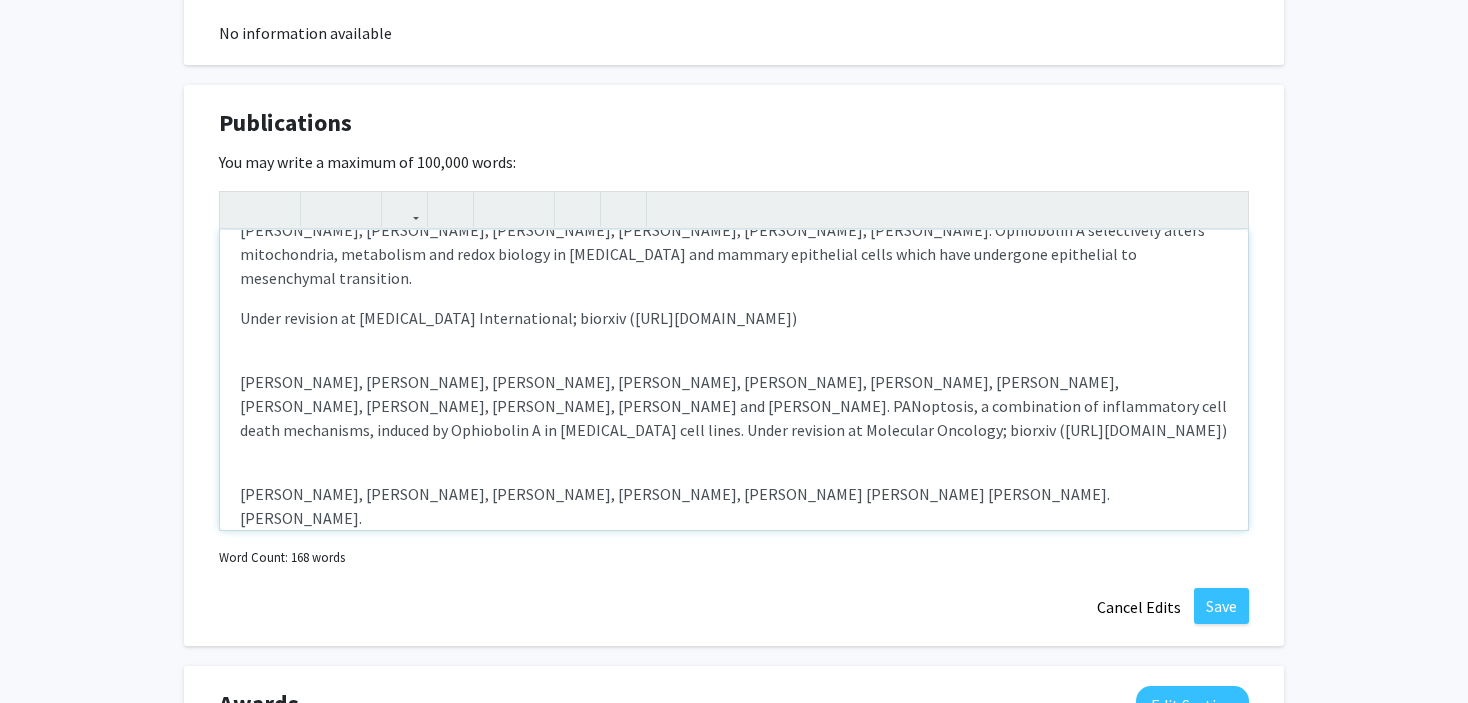 scroll, scrollTop: 0, scrollLeft: 0, axis: both 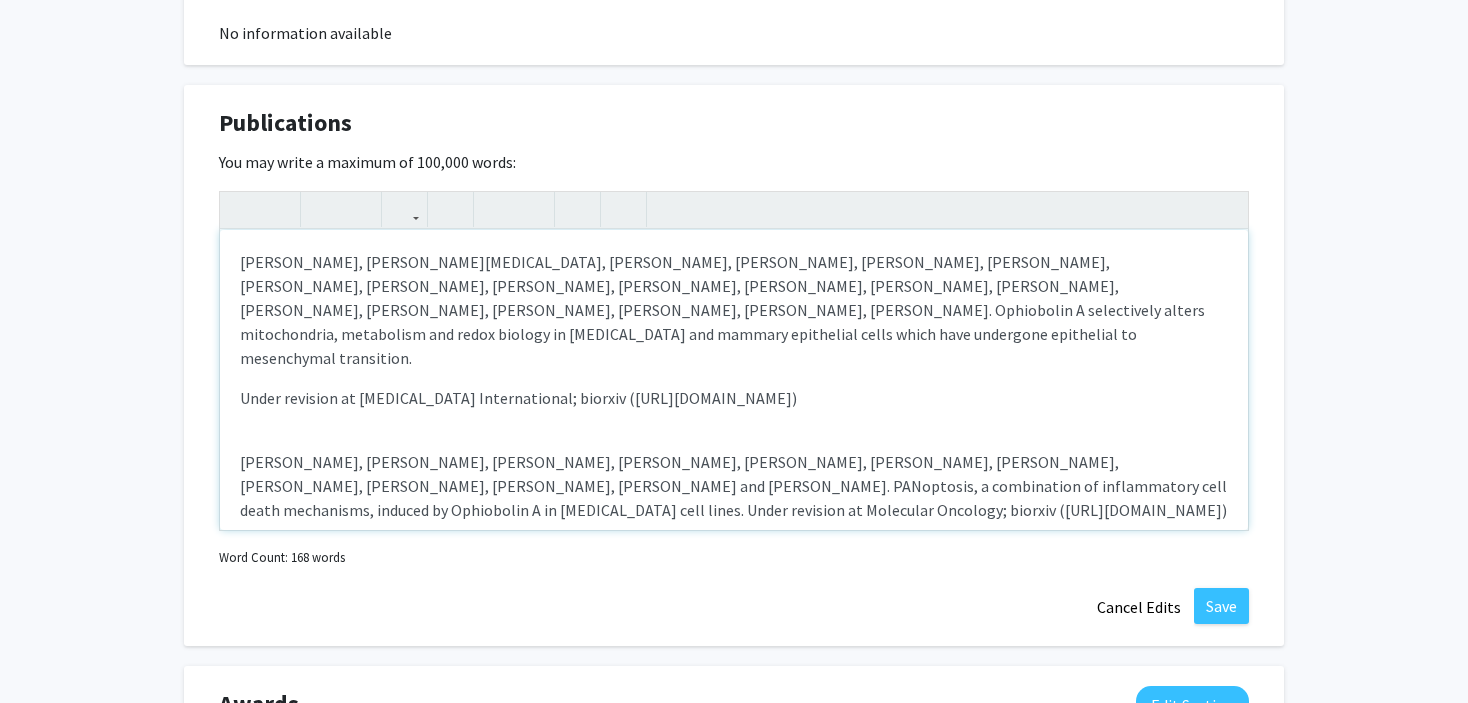 click on "[PERSON_NAME], [PERSON_NAME][MEDICAL_DATA], [PERSON_NAME], [PERSON_NAME], [PERSON_NAME], [PERSON_NAME], [PERSON_NAME], [PERSON_NAME], [PERSON_NAME], [PERSON_NAME], [PERSON_NAME], [PERSON_NAME], [PERSON_NAME], [PERSON_NAME], [PERSON_NAME], [PERSON_NAME], [PERSON_NAME], [PERSON_NAME], [PERSON_NAME]. Ophiobolin A selectively alters mitochondria, metabolism and redox biology in [MEDICAL_DATA] and mammary epithelial cells which have undergone epithelial to mesenchymal transition." at bounding box center [734, 310] 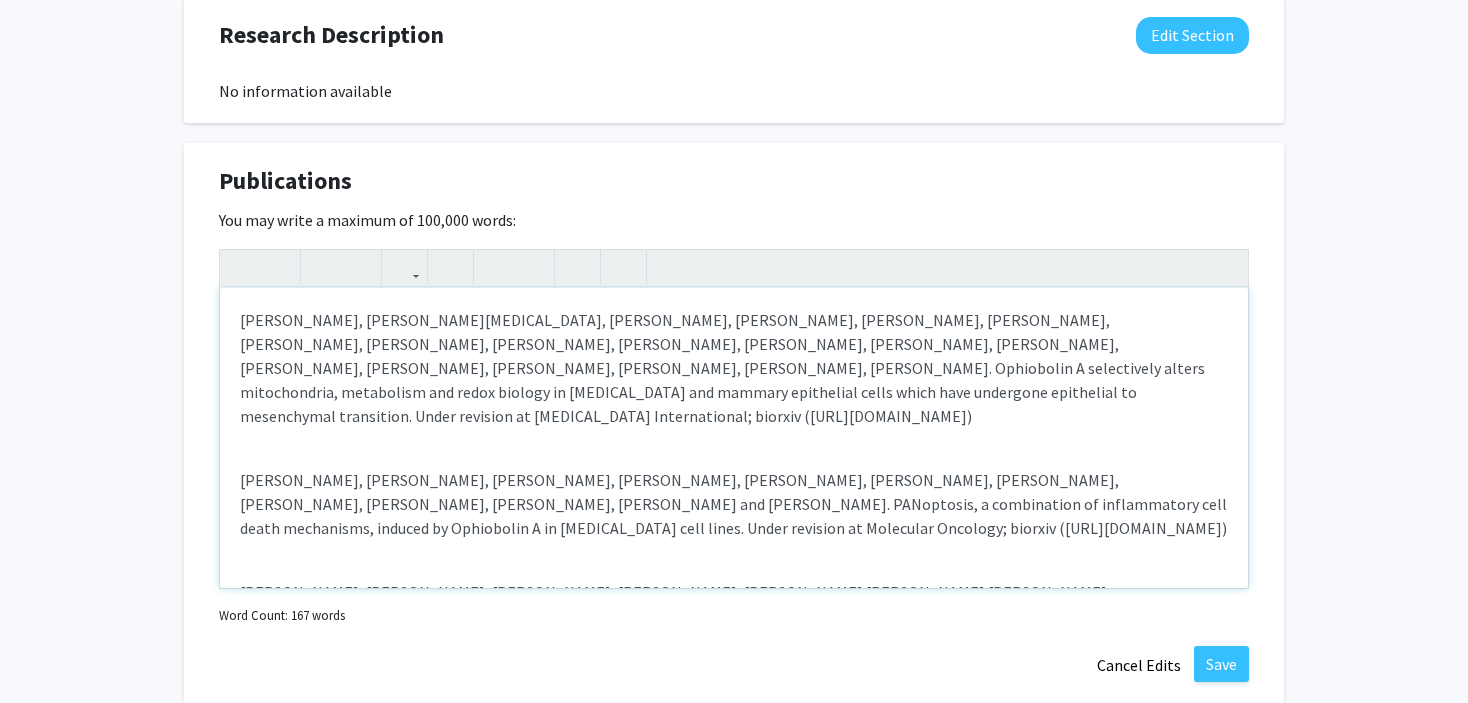 scroll, scrollTop: 1685, scrollLeft: 0, axis: vertical 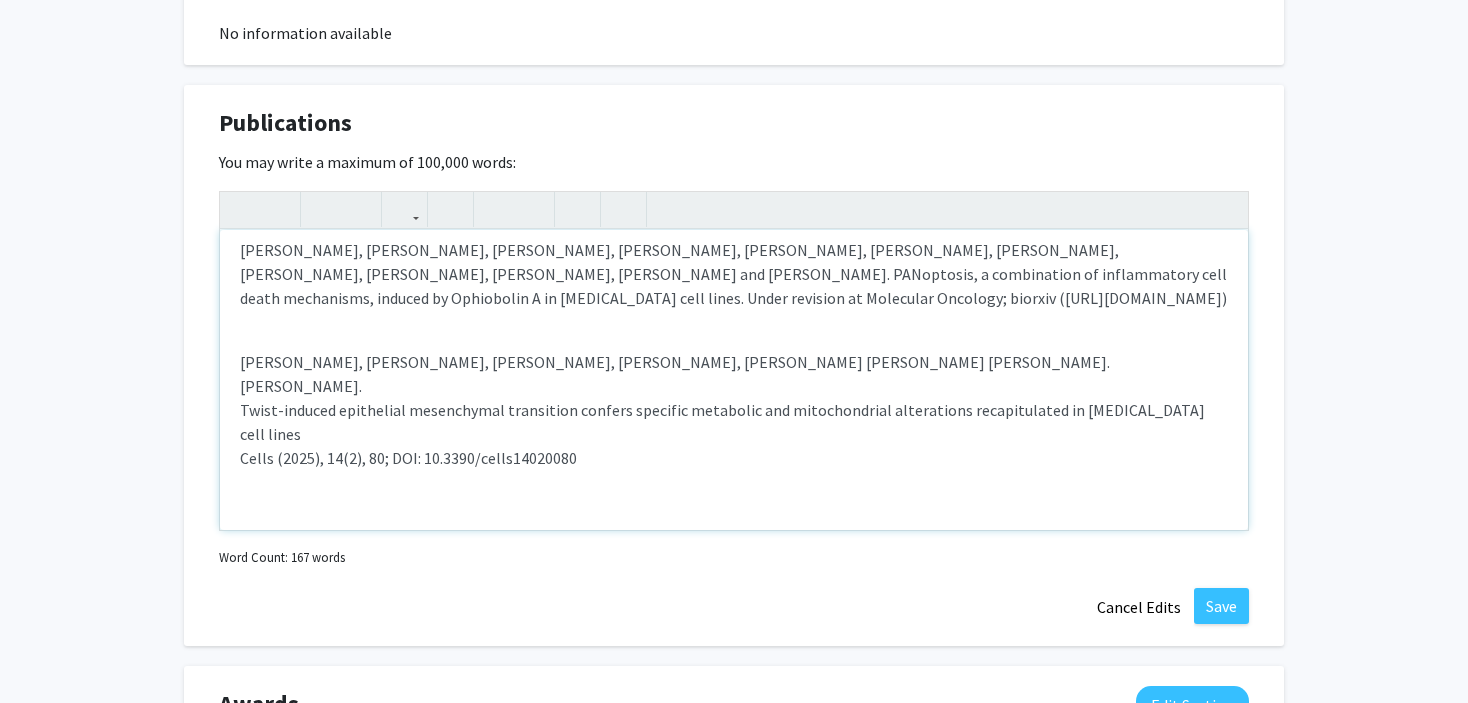 click on "[PERSON_NAME], [PERSON_NAME][MEDICAL_DATA], [PERSON_NAME], [PERSON_NAME], [PERSON_NAME], [PERSON_NAME], [PERSON_NAME], [PERSON_NAME], [PERSON_NAME], [PERSON_NAME], [PERSON_NAME], [PERSON_NAME], [PERSON_NAME], [PERSON_NAME], [PERSON_NAME], [PERSON_NAME], [PERSON_NAME], [PERSON_NAME], [PERSON_NAME]. Ophiobolin A selectively alters mitochondria, metabolism and redox biology in [MEDICAL_DATA] and mammary epithelial cells which have undergone epithelial to mesenchymal transition. Under revision at [MEDICAL_DATA] International; biorxiv ([URL][DOMAIN_NAME]) [PERSON_NAME], [PERSON_NAME], [PERSON_NAME], [PERSON_NAME], [PERSON_NAME] [PERSON_NAME] [PERSON_NAME]. [PERSON_NAME]. Twist-induced epithelial mesenchymal transition confers specific metabolic and mitochondrial alterations recapitulated in [MEDICAL_DATA] cell lines Cells (2025), 14(2), 80; DOI: 10.3390/cells14020080" at bounding box center [734, 380] 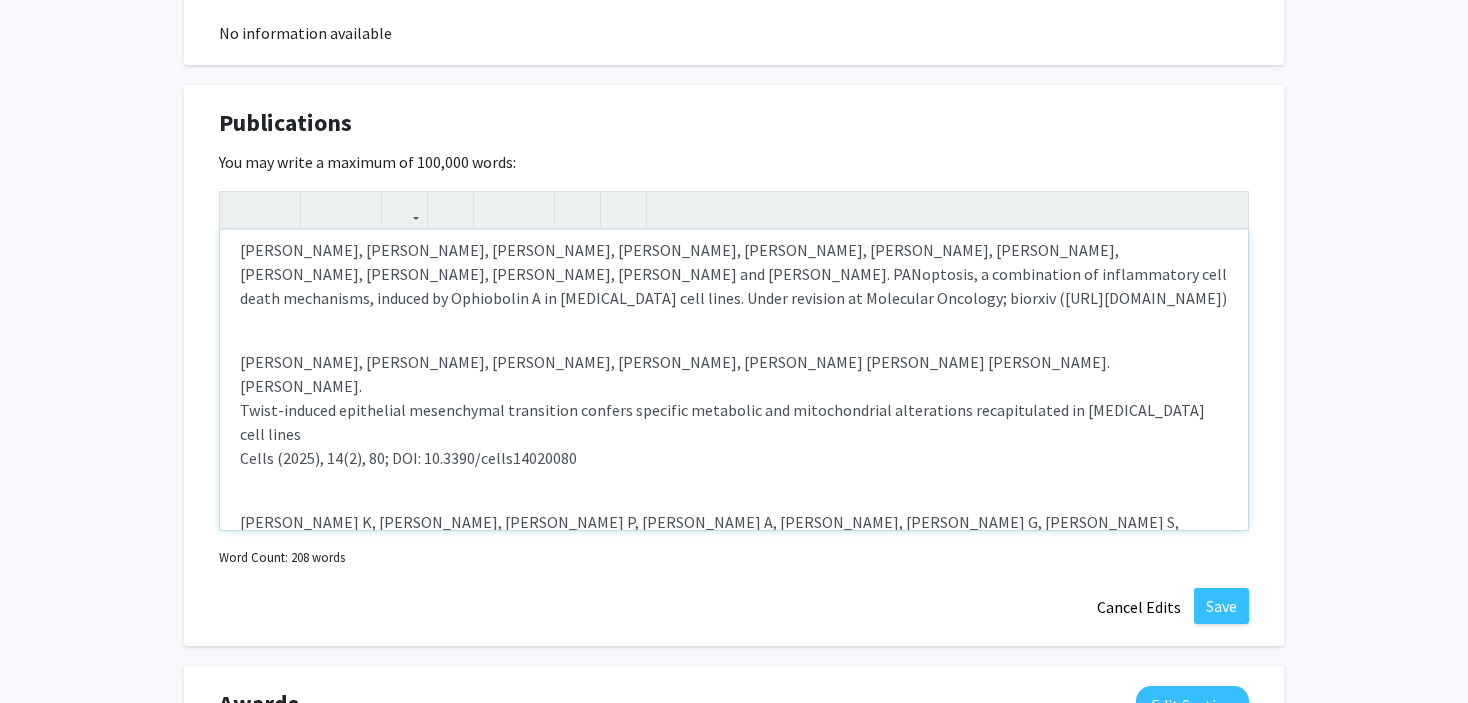 scroll, scrollTop: 272, scrollLeft: 0, axis: vertical 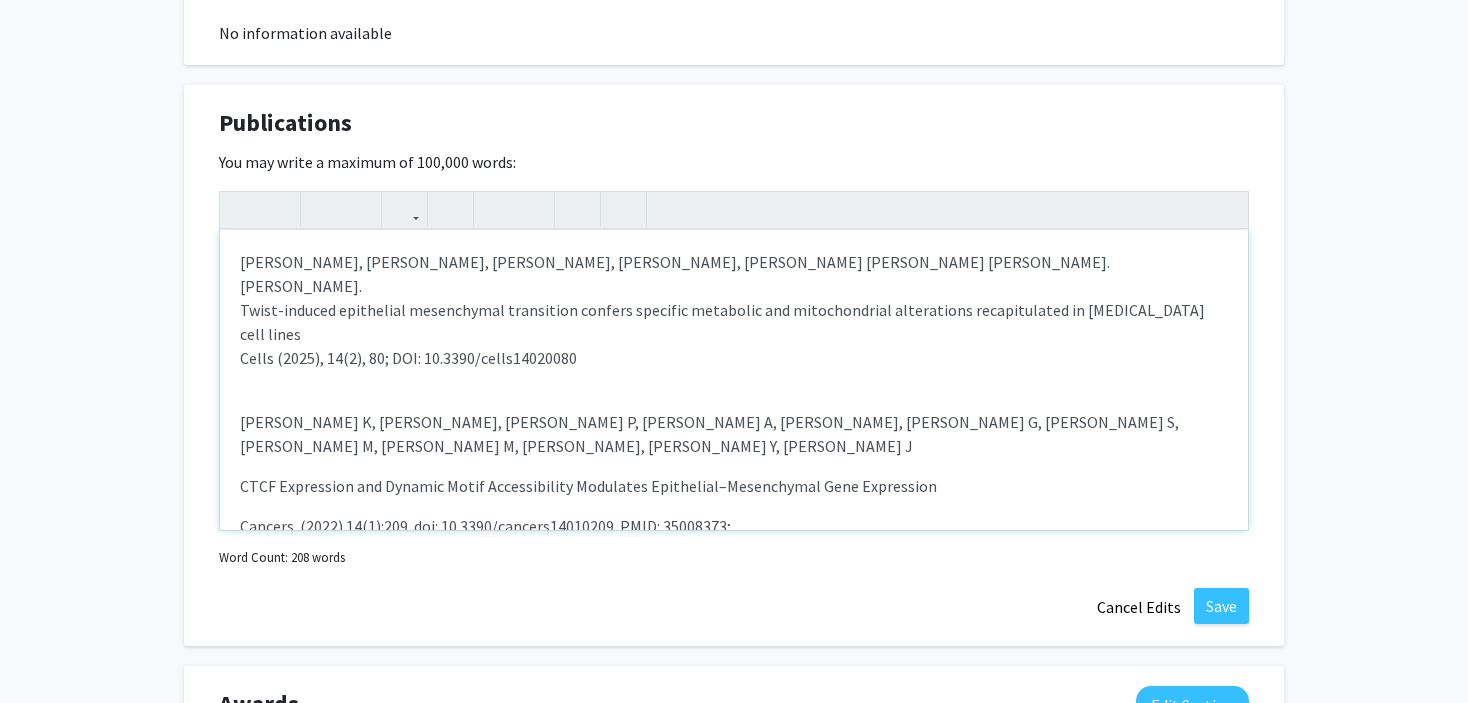 click on "[PERSON_NAME] K, [PERSON_NAME], [PERSON_NAME] P, [PERSON_NAME] A, [PERSON_NAME], [PERSON_NAME] G, [PERSON_NAME] S, [PERSON_NAME] M, [PERSON_NAME] M, [PERSON_NAME], [PERSON_NAME] Y, [PERSON_NAME] J" at bounding box center (734, 434) 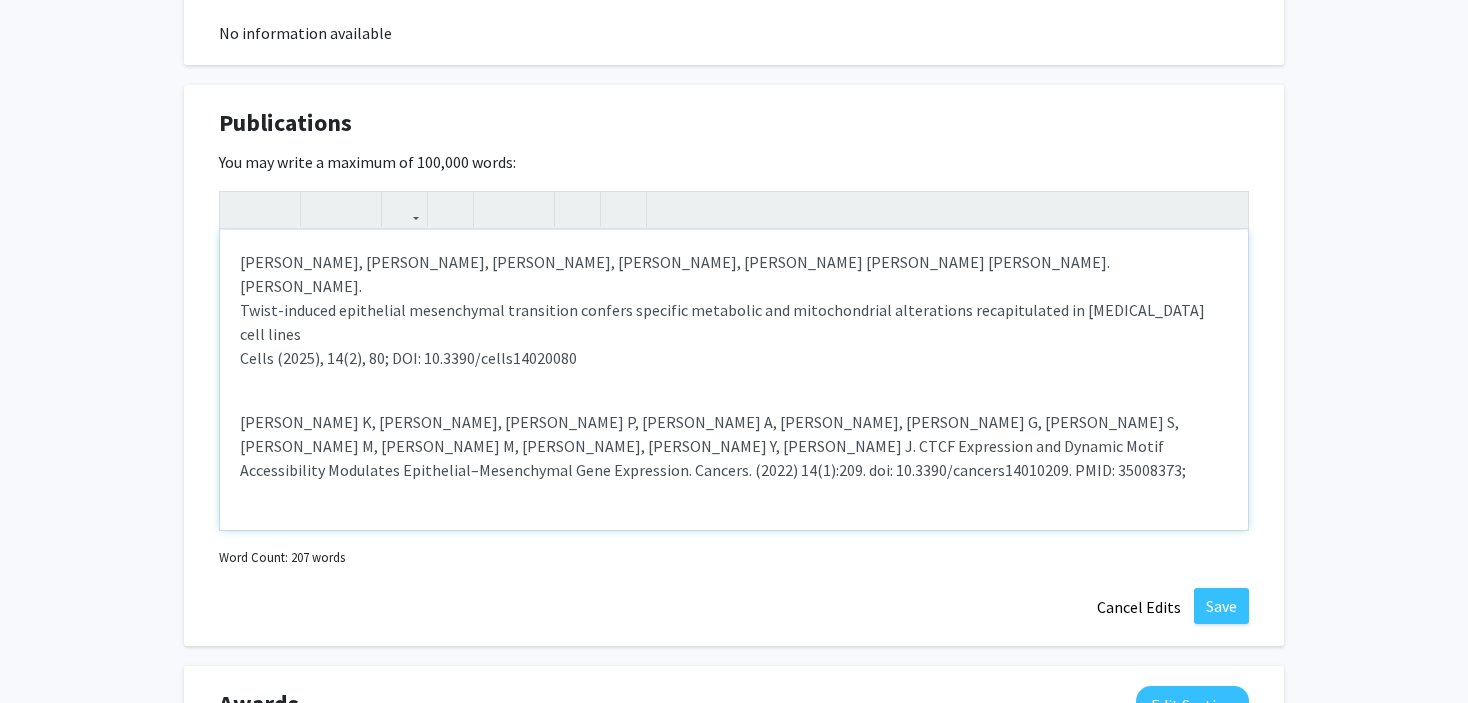 scroll, scrollTop: 260, scrollLeft: 0, axis: vertical 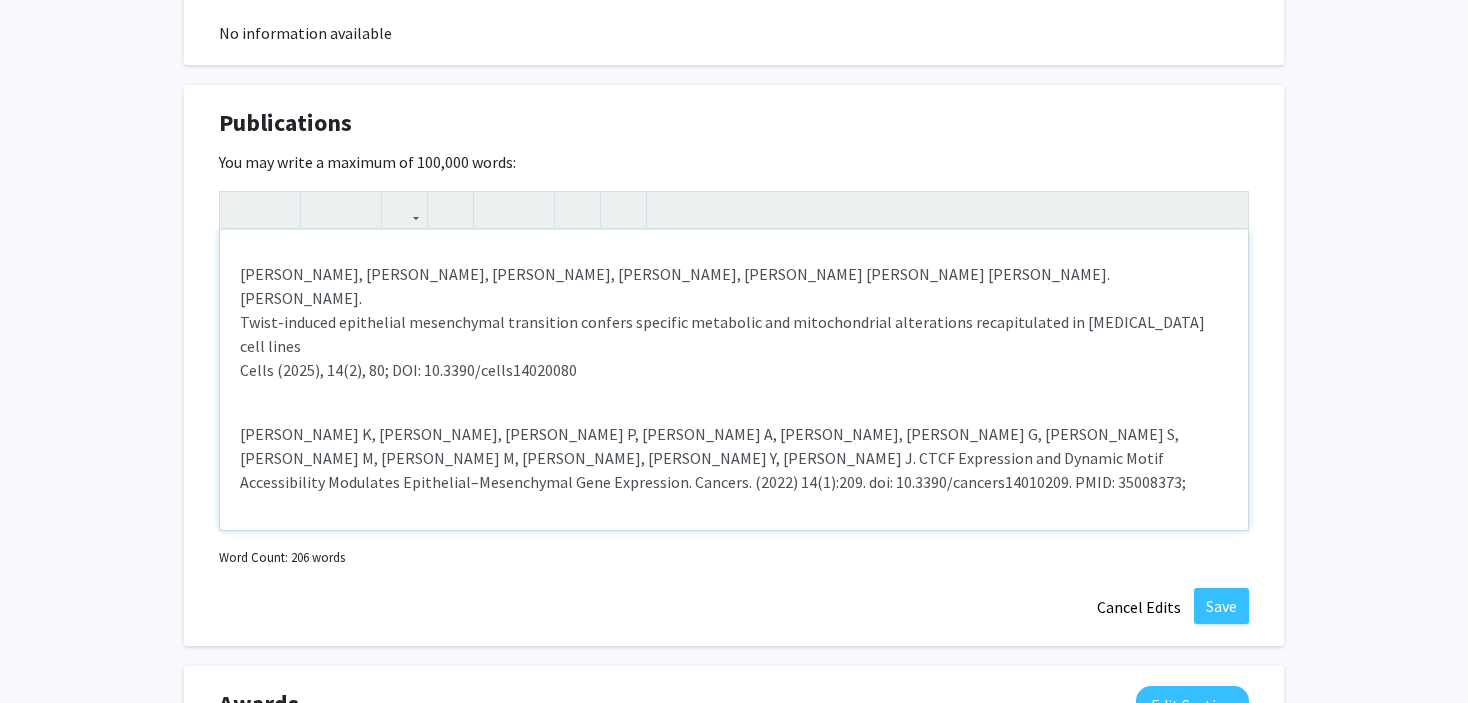 click on "[PERSON_NAME] K, [PERSON_NAME], [PERSON_NAME] P, [PERSON_NAME] A, [PERSON_NAME], [PERSON_NAME] G, [PERSON_NAME] S, [PERSON_NAME] M, [PERSON_NAME] M, [PERSON_NAME], [PERSON_NAME] Y, [PERSON_NAME] J. CTCF Expression and Dynamic Motif Accessibility Modulates Epithelial–Mesenchymal Gene Expression. Cancers. (2022) 14(1):209. doi: 10.3390/cancers14010209. PMID: 35008373;" at bounding box center [734, 458] 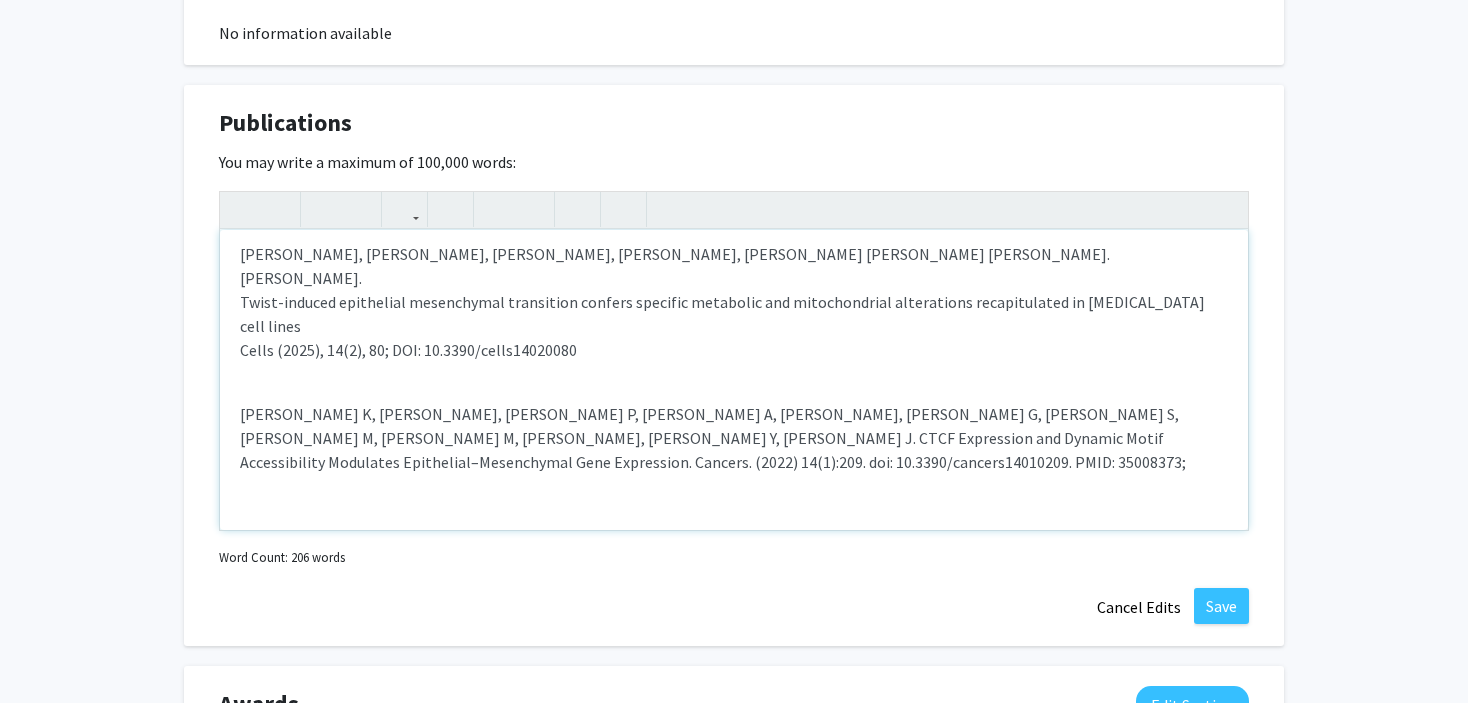 scroll, scrollTop: 336, scrollLeft: 0, axis: vertical 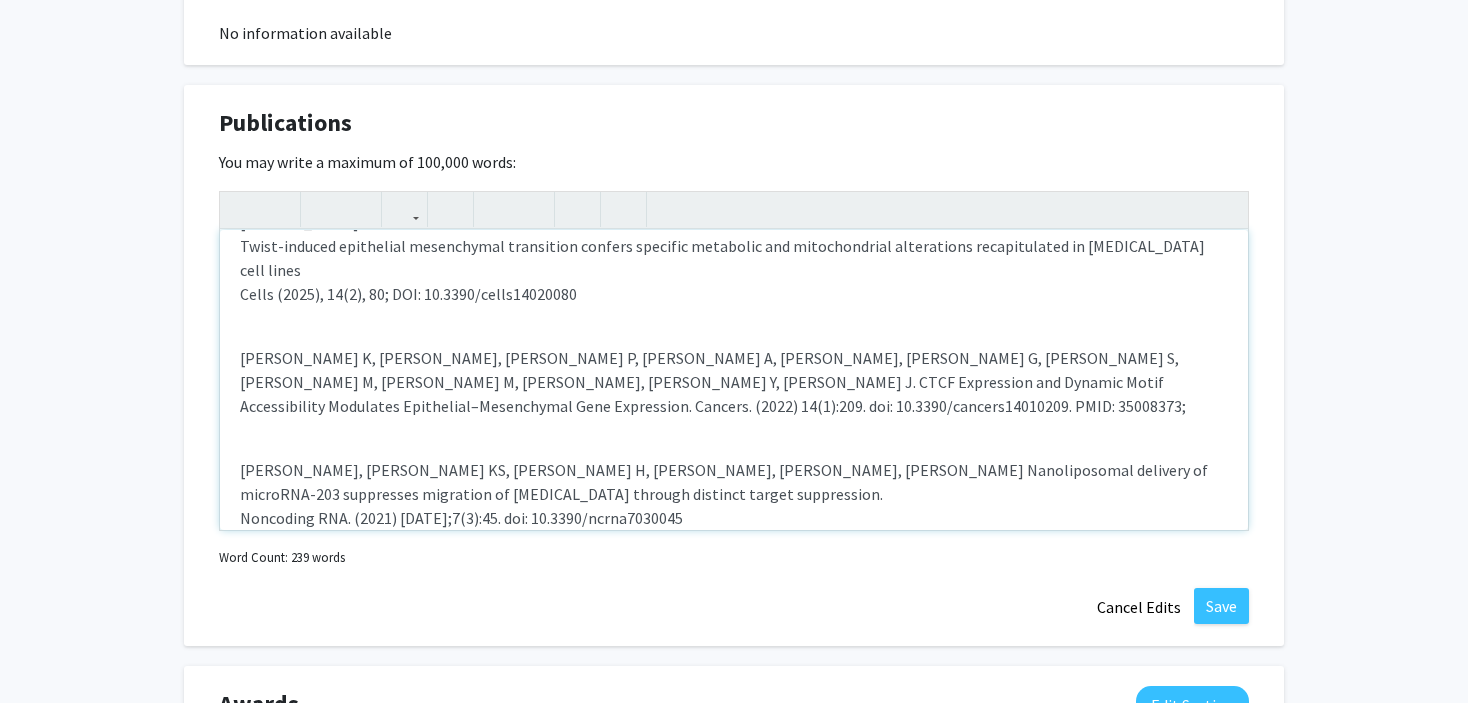 click on "[PERSON_NAME], [PERSON_NAME] KS, [PERSON_NAME] H, [PERSON_NAME], [PERSON_NAME], [PERSON_NAME] Nanoliposomal delivery of microRNA-203 suppresses migration of [MEDICAL_DATA] through distinct target suppression.  Noncoding RNA. (2021) [DATE];7(3):45. doi: 10.3390/ncrna7030045" at bounding box center [734, 506] 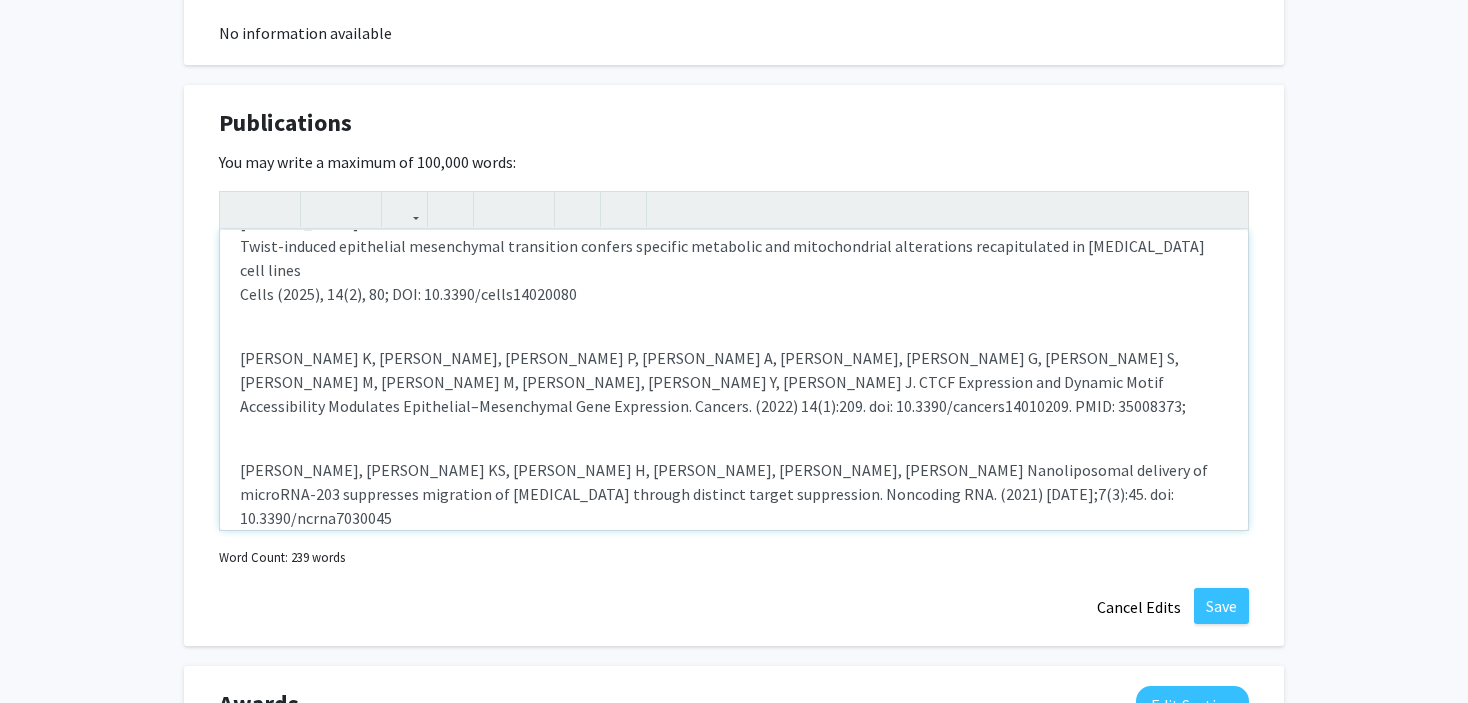 click on "[PERSON_NAME], [PERSON_NAME] KS, [PERSON_NAME] H, [PERSON_NAME], [PERSON_NAME], [PERSON_NAME] Nanoliposomal delivery of microRNA-203 suppresses migration of [MEDICAL_DATA] through distinct target suppression. Noncoding RNA. (2021) [DATE];7(3):45. doi: 10.3390/ncrna7030045" at bounding box center (734, 506) 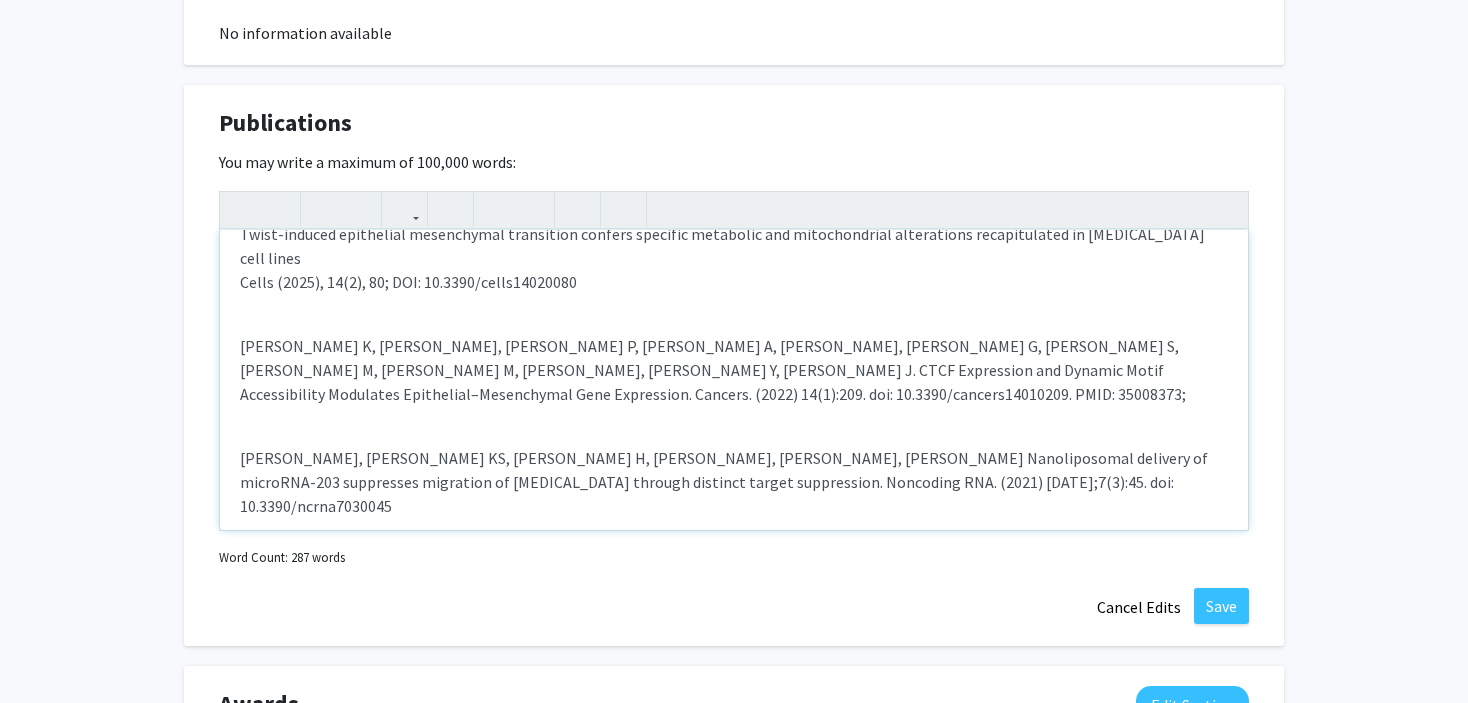 scroll, scrollTop: 374, scrollLeft: 0, axis: vertical 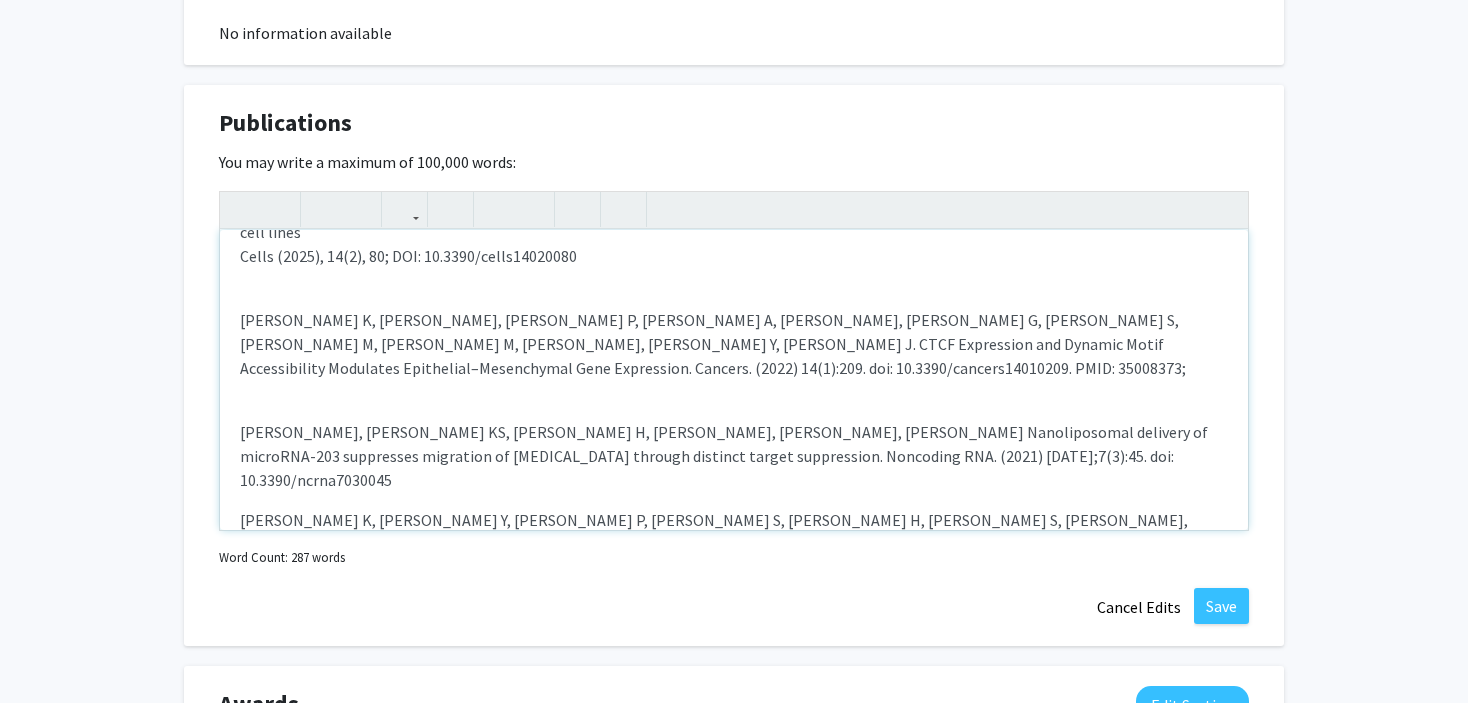 drag, startPoint x: 398, startPoint y: 369, endPoint x: 384, endPoint y: 363, distance: 15.231546 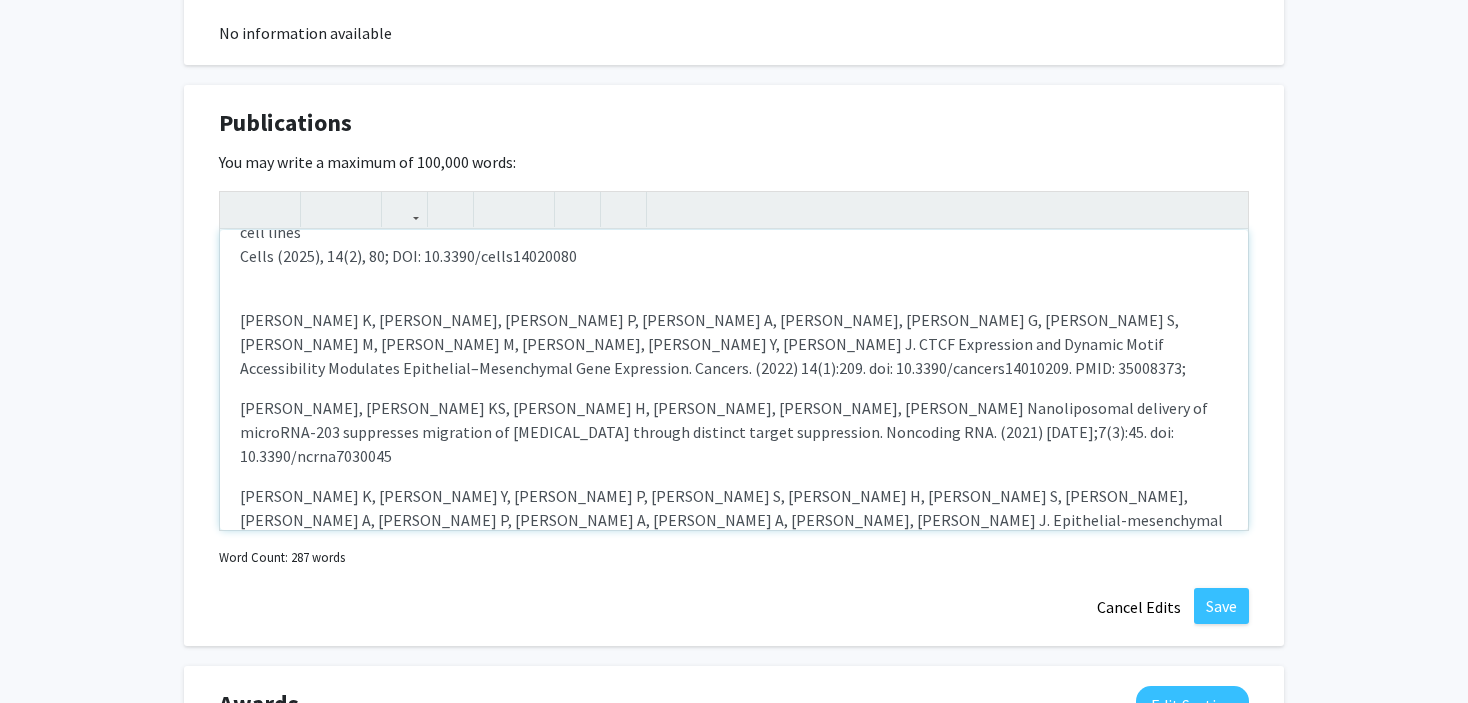scroll, scrollTop: 254, scrollLeft: 0, axis: vertical 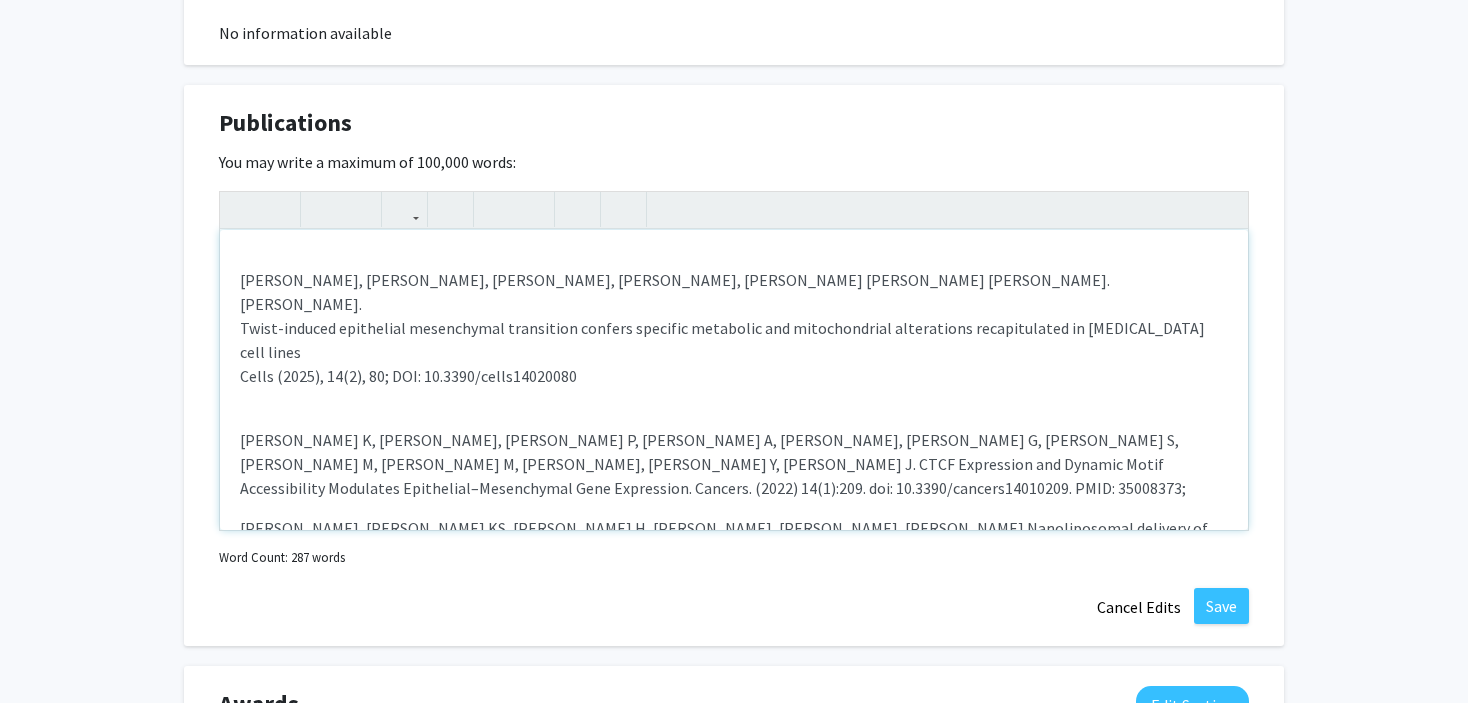 click on "[PERSON_NAME], [PERSON_NAME][MEDICAL_DATA], [PERSON_NAME], [PERSON_NAME], [PERSON_NAME], [PERSON_NAME], [PERSON_NAME], [PERSON_NAME], [PERSON_NAME], [PERSON_NAME], [PERSON_NAME], [PERSON_NAME], [PERSON_NAME], [PERSON_NAME], [PERSON_NAME], [PERSON_NAME], [PERSON_NAME], [PERSON_NAME], [PERSON_NAME]. Ophiobolin A selectively alters mitochondria, metabolism and redox biology in [MEDICAL_DATA] and mammary epithelial cells which have undergone epithelial to mesenchymal transition. Under revision at [MEDICAL_DATA] International; biorxiv ([URL][DOMAIN_NAME]) [PERSON_NAME], [PERSON_NAME], [PERSON_NAME], [PERSON_NAME], [PERSON_NAME] [PERSON_NAME] [PERSON_NAME]. [PERSON_NAME]. Twist-induced epithelial mesenchymal transition confers specific metabolic and mitochondrial alterations recapitulated in [MEDICAL_DATA] cell lines Cells (2025), 14(2), 80; DOI: 10.3390/cells14020080 Scientific Reports (2021) [DATE];11(1):10652. doi: 10.1038/s41598-021-89923-9." at bounding box center (734, 380) 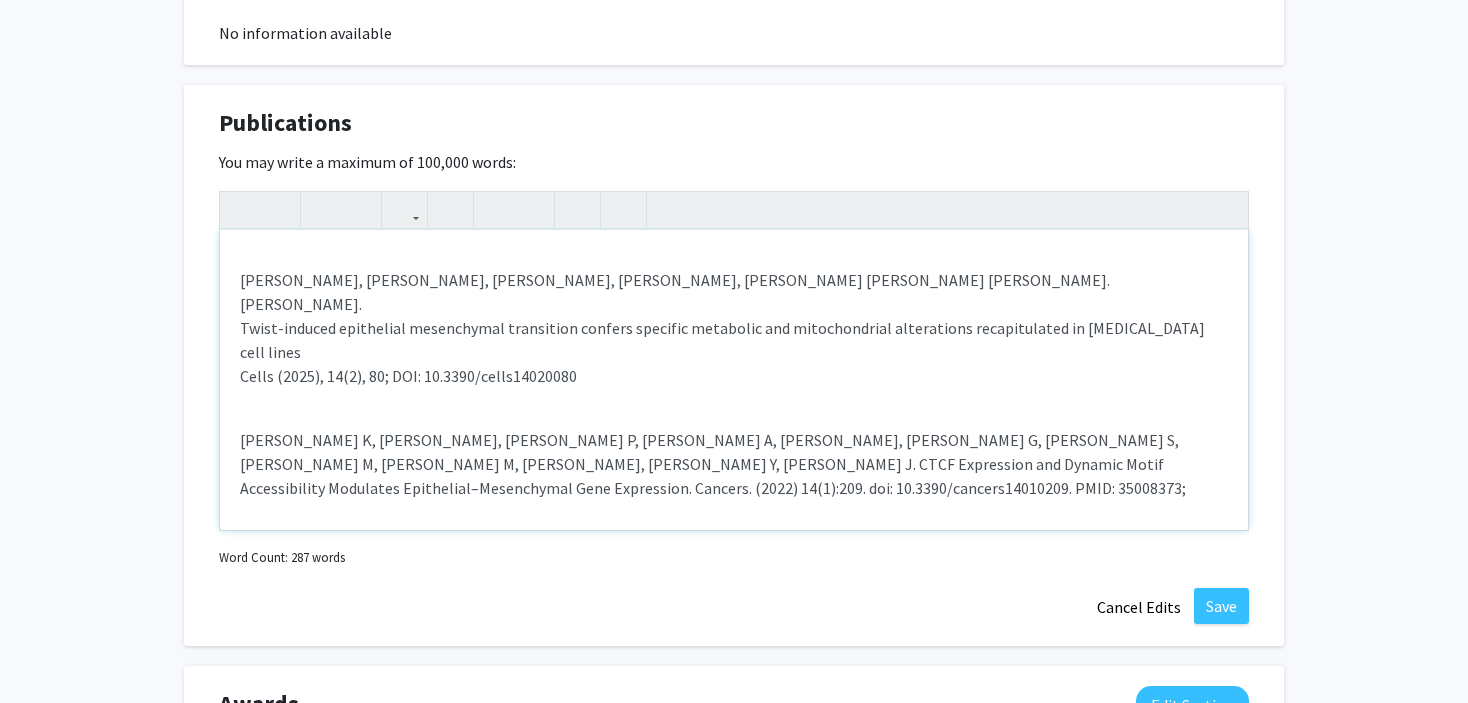 scroll, scrollTop: 428, scrollLeft: 0, axis: vertical 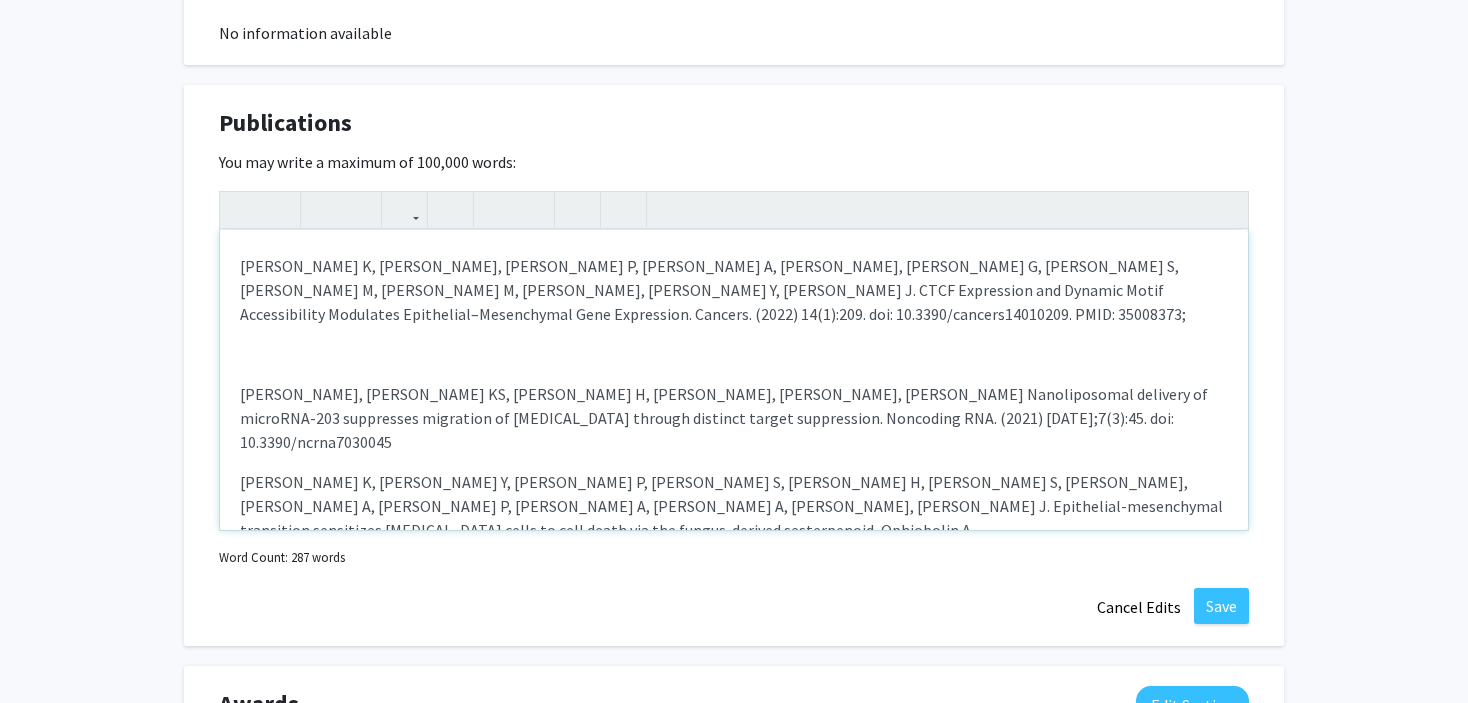 click on "[PERSON_NAME], [PERSON_NAME][MEDICAL_DATA], [PERSON_NAME], [PERSON_NAME], [PERSON_NAME], [PERSON_NAME], [PERSON_NAME], [PERSON_NAME], [PERSON_NAME], [PERSON_NAME], [PERSON_NAME], [PERSON_NAME], [PERSON_NAME], [PERSON_NAME], [PERSON_NAME], [PERSON_NAME], [PERSON_NAME], [PERSON_NAME], [PERSON_NAME]. Ophiobolin A selectively alters mitochondria, metabolism and redox biology in [MEDICAL_DATA] and mammary epithelial cells which have undergone epithelial to mesenchymal transition. Under revision at [MEDICAL_DATA] International; biorxiv ([URL][DOMAIN_NAME]) [PERSON_NAME], [PERSON_NAME], [PERSON_NAME], [PERSON_NAME], [PERSON_NAME] [PERSON_NAME] [PERSON_NAME]. [PERSON_NAME]. Twist-induced epithelial mesenchymal transition confers specific metabolic and mitochondrial alterations recapitulated in [MEDICAL_DATA] cell lines Cells (2025), 14(2), 80; DOI: 10.3390/cells14020080 Scientific Reports (2021) [DATE];11(1):10652. doi: 10.1038/s41598-021-89923-9." at bounding box center [734, 380] 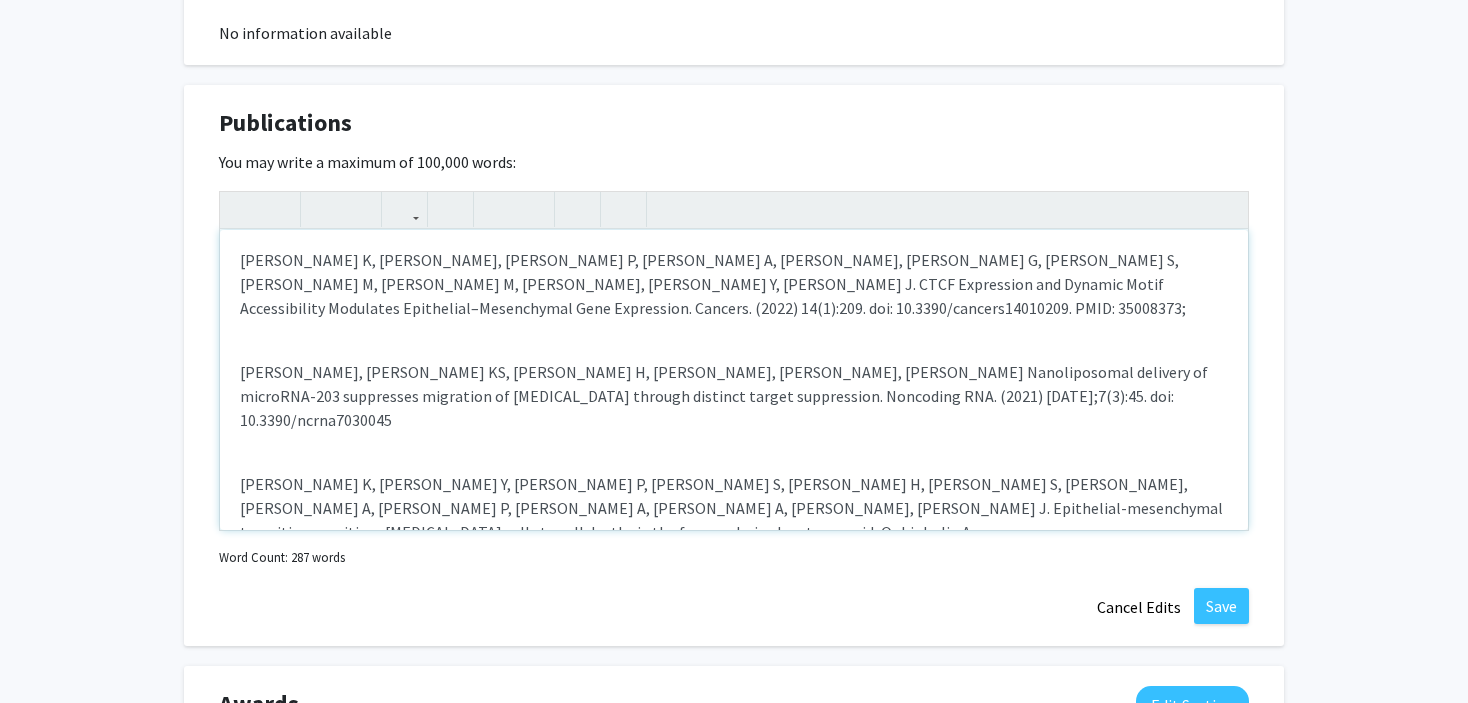 scroll, scrollTop: 436, scrollLeft: 0, axis: vertical 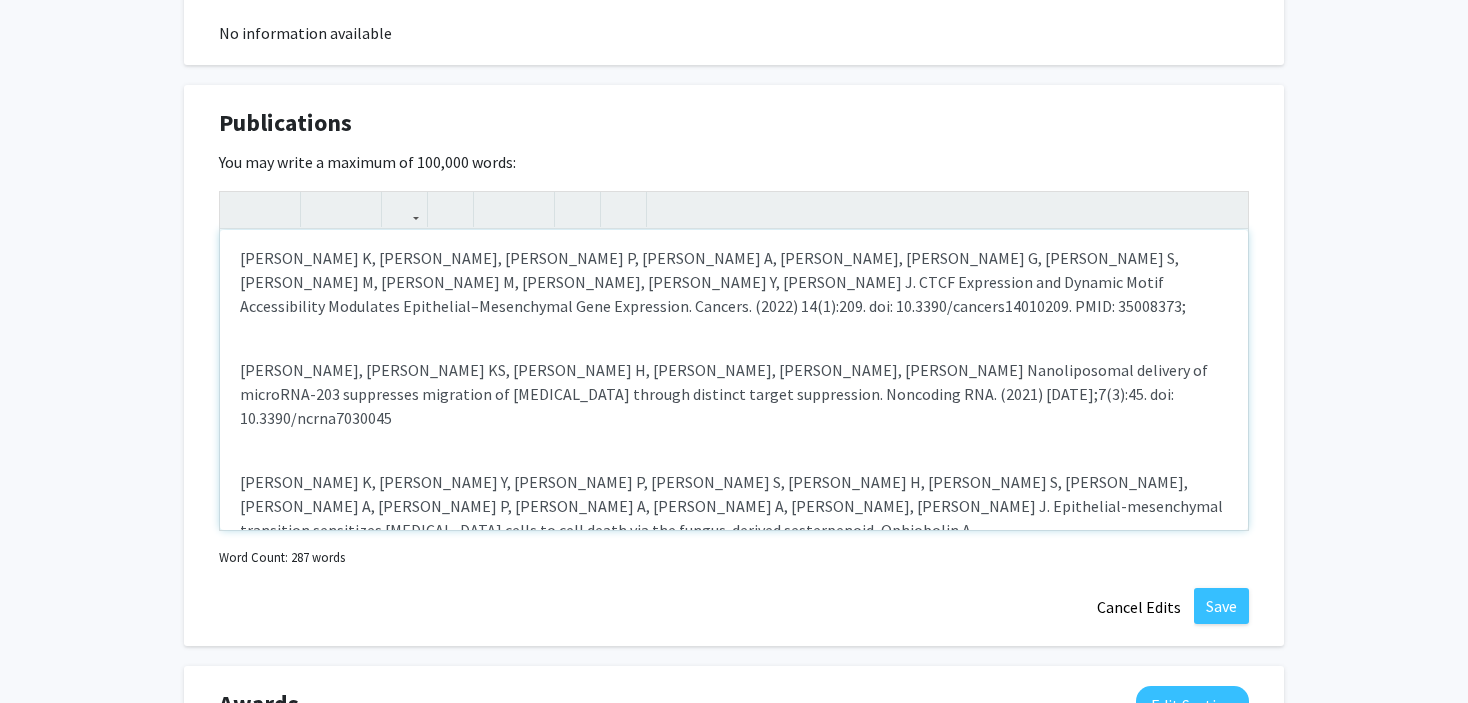 drag, startPoint x: 854, startPoint y: 456, endPoint x: 855, endPoint y: 471, distance: 15.033297 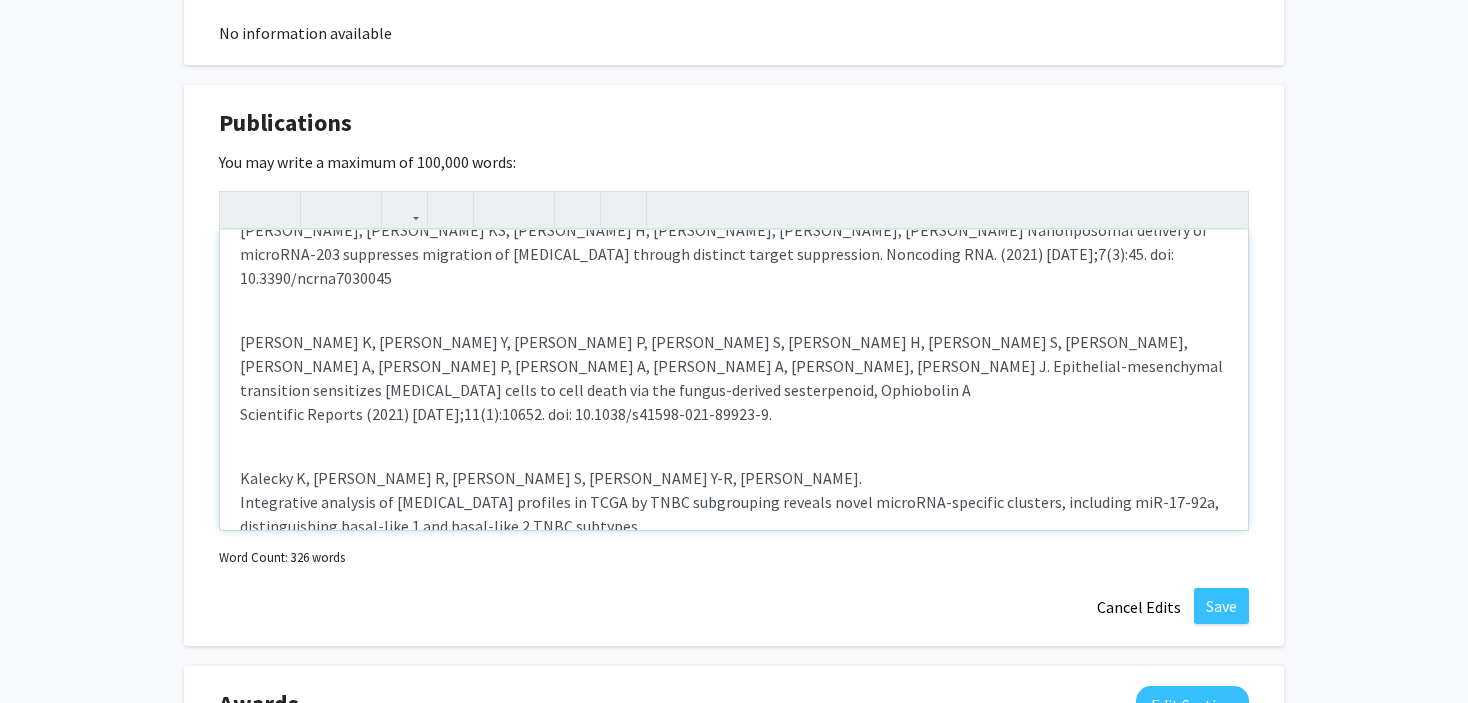 scroll, scrollTop: 616, scrollLeft: 0, axis: vertical 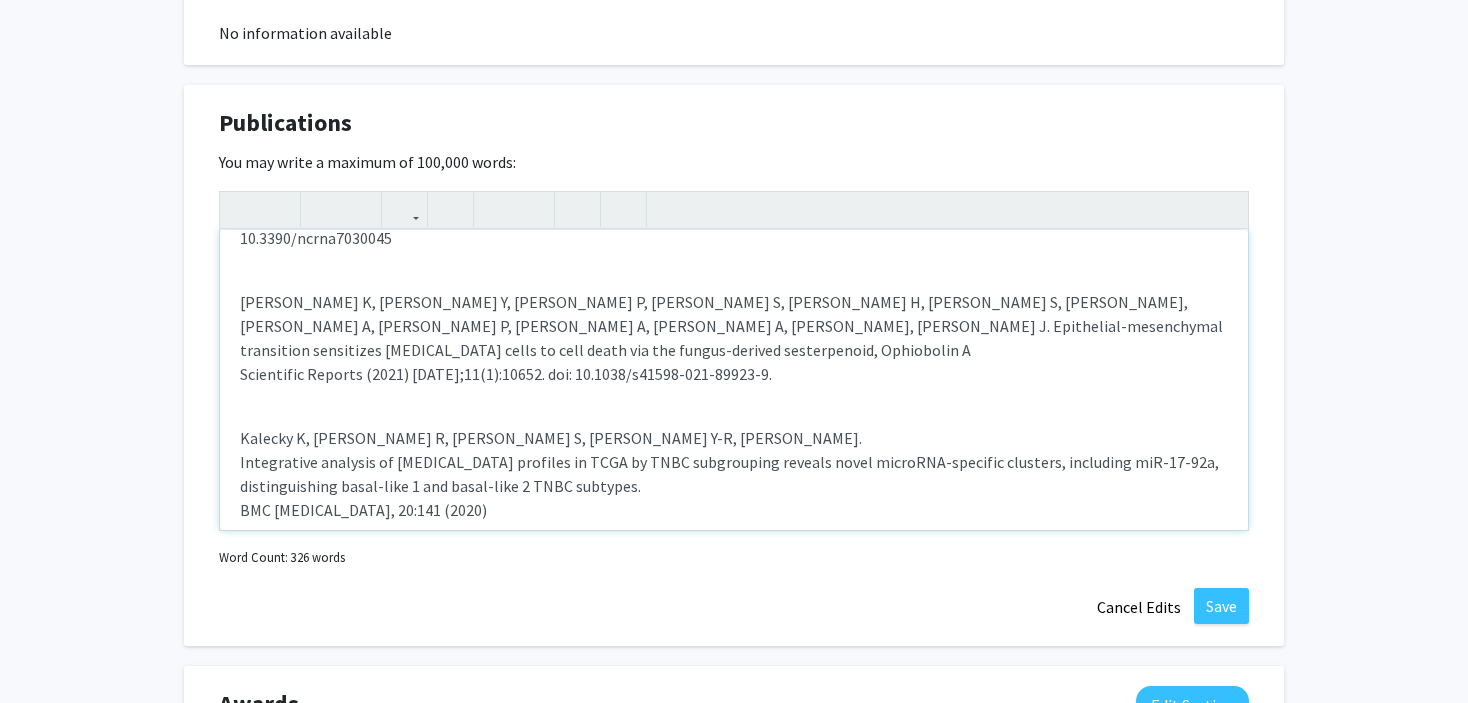 click on "Kalecky K, [PERSON_NAME] R, [PERSON_NAME] S, [PERSON_NAME] Y-R, [PERSON_NAME].  Integrative analysis of [MEDICAL_DATA] profiles in [GEOGRAPHIC_DATA] by TNBC subgrouping reveals novel microRNA-specific clusters, including miR-17-92a, distinguishing basal-like 1 and basal-like 2 TNBC subtypes. BMC [MEDICAL_DATA], 20:141 (2020)" at bounding box center (734, 474) 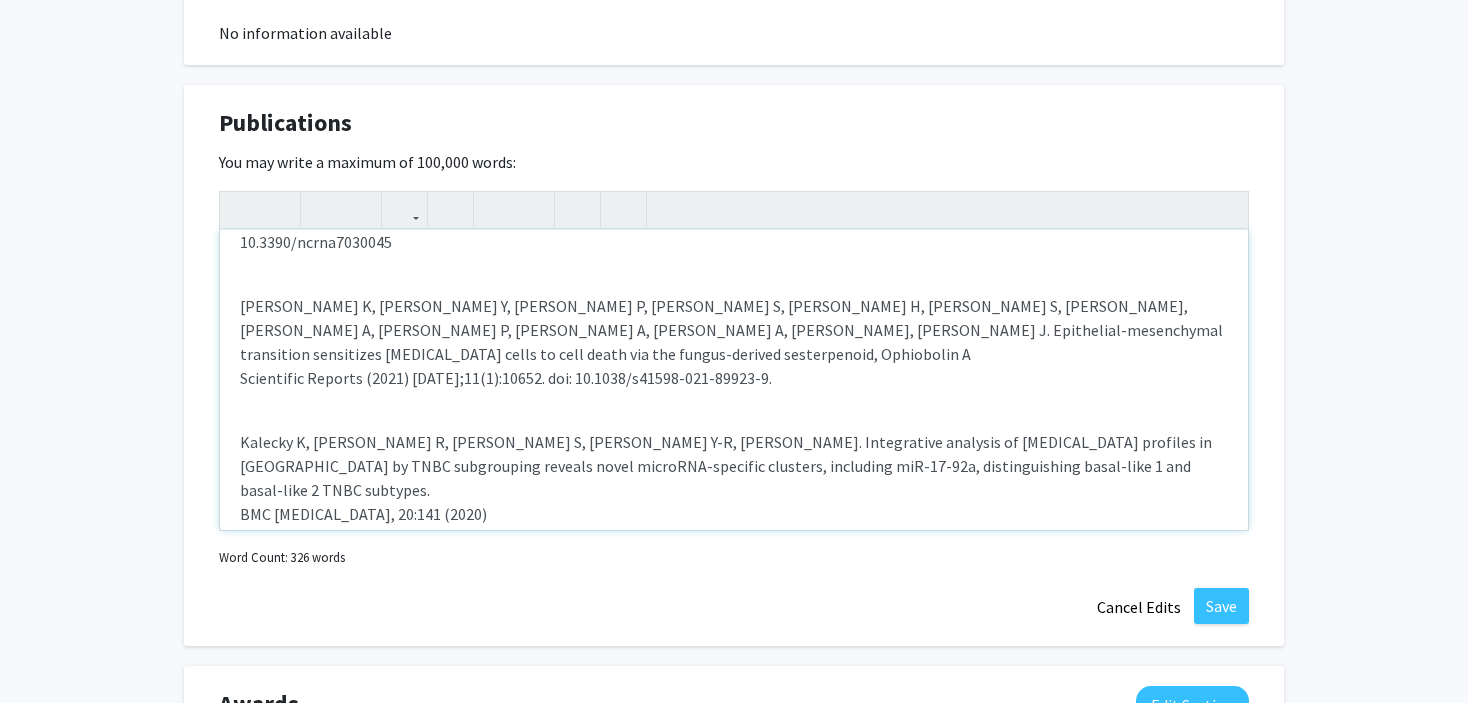 click on "Kalecky K, [PERSON_NAME] R, [PERSON_NAME] S, [PERSON_NAME] Y-R, [PERSON_NAME]. Integrative analysis of [MEDICAL_DATA] profiles in [GEOGRAPHIC_DATA] by TNBC subgrouping reveals novel microRNA-specific clusters, including miR-17-92a, distinguishing basal-like 1 and basal-like 2 TNBC subtypes. BMC [MEDICAL_DATA], 20:141 (2020)" at bounding box center (734, 478) 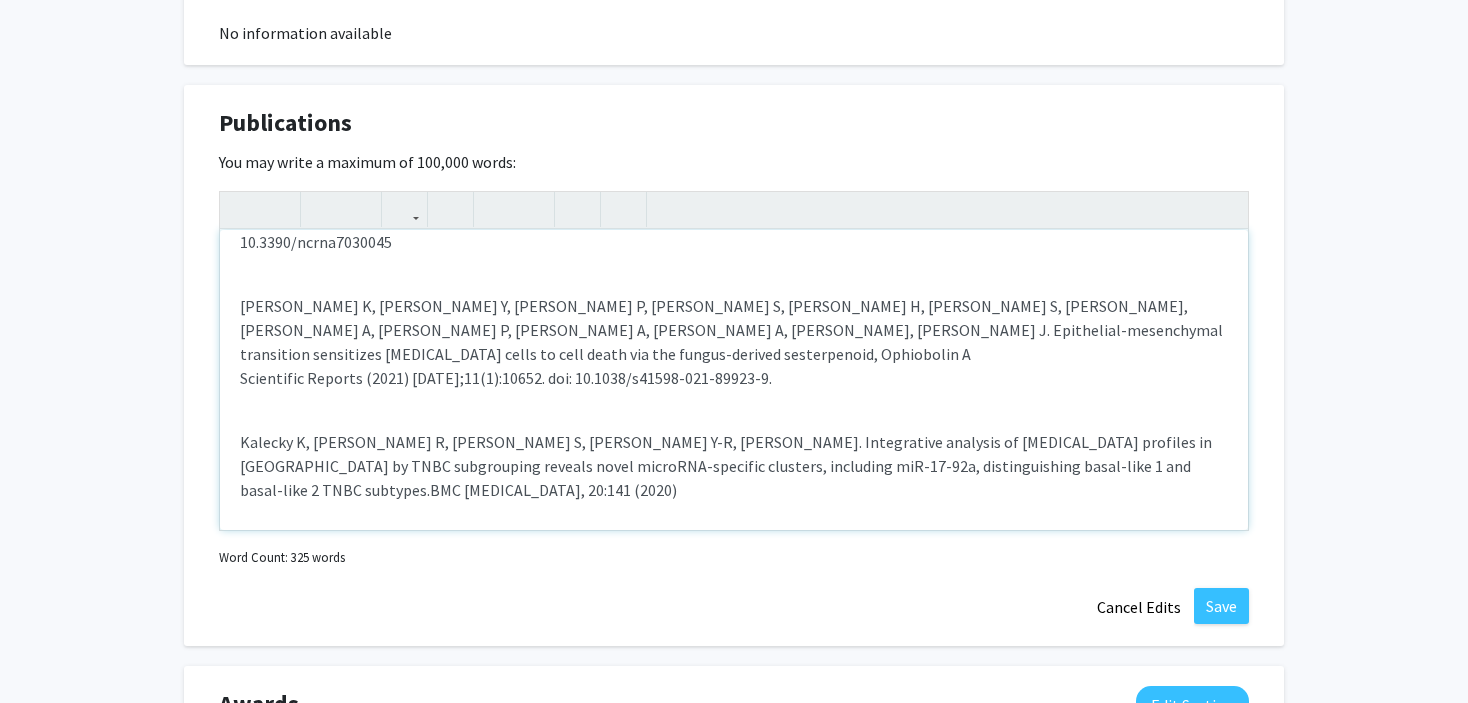 scroll, scrollTop: 588, scrollLeft: 0, axis: vertical 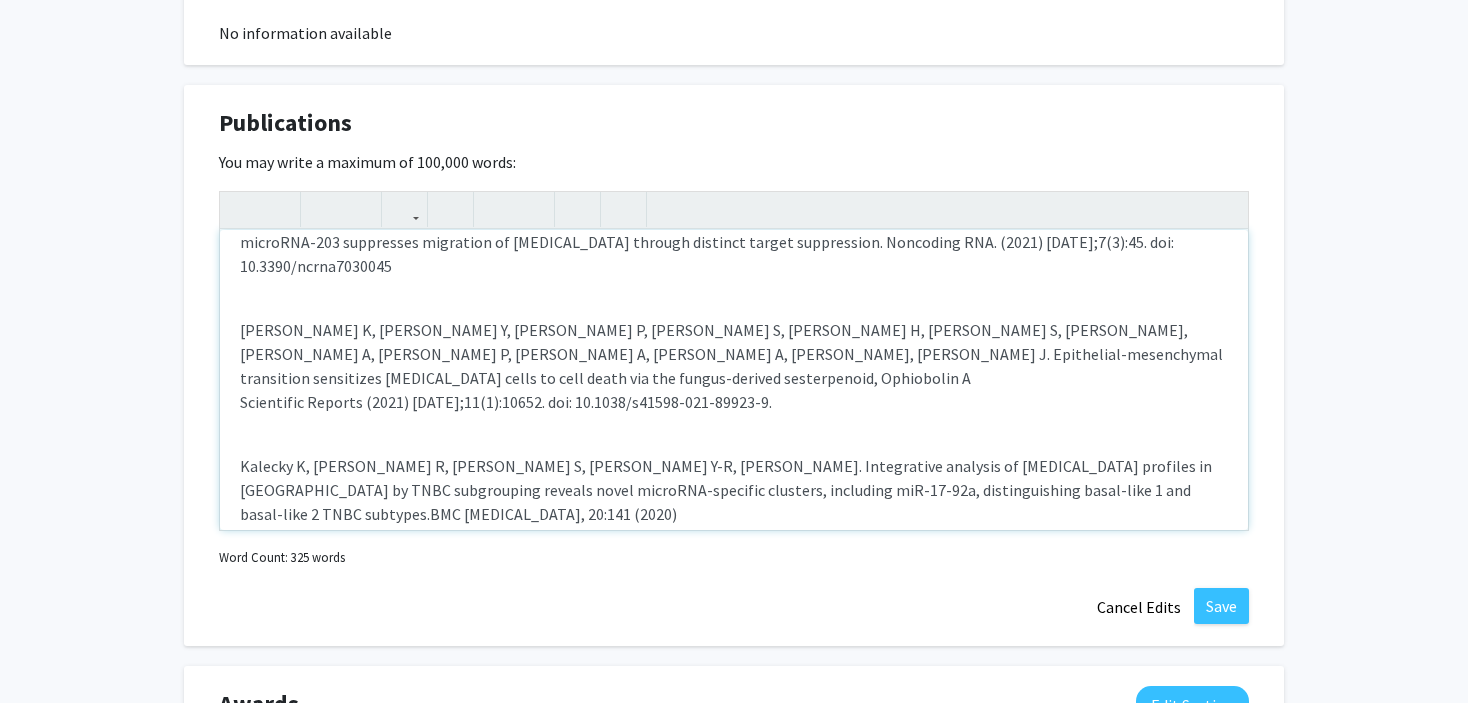 click on "[PERSON_NAME], [PERSON_NAME][MEDICAL_DATA], [PERSON_NAME], [PERSON_NAME], [PERSON_NAME], [PERSON_NAME], [PERSON_NAME], [PERSON_NAME], [PERSON_NAME], [PERSON_NAME], [PERSON_NAME], [PERSON_NAME], [PERSON_NAME], [PERSON_NAME], [PERSON_NAME], [PERSON_NAME], [PERSON_NAME], [PERSON_NAME], [PERSON_NAME]. Ophiobolin A selectively alters mitochondria, metabolism and redox biology in [MEDICAL_DATA] and mammary epithelial cells which have undergone epithelial to mesenchymal transition. Under revision at [MEDICAL_DATA] International; biorxiv ([URL][DOMAIN_NAME]) [PERSON_NAME], [PERSON_NAME], [PERSON_NAME], [PERSON_NAME], [PERSON_NAME] [PERSON_NAME] [PERSON_NAME]. [PERSON_NAME]. Twist-induced epithelial mesenchymal transition confers specific metabolic and mitochondrial alterations recapitulated in [MEDICAL_DATA] cell lines Cells (2025), 14(2), 80; DOI: 10.3390/cells14020080 Scientific Reports (2021) [DATE];11(1):10652. doi: 10.1038/s41598-021-89923-9." at bounding box center (734, 380) 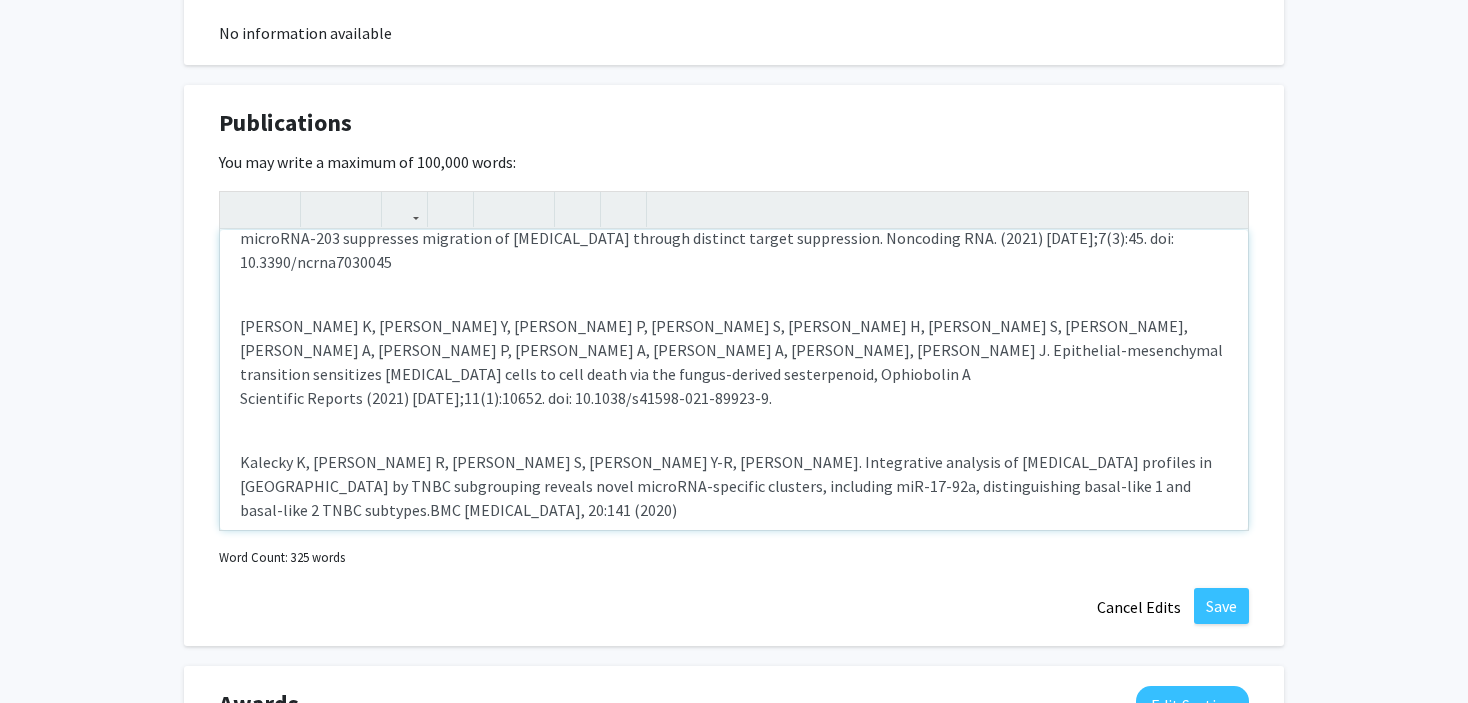 scroll, scrollTop: 670, scrollLeft: 0, axis: vertical 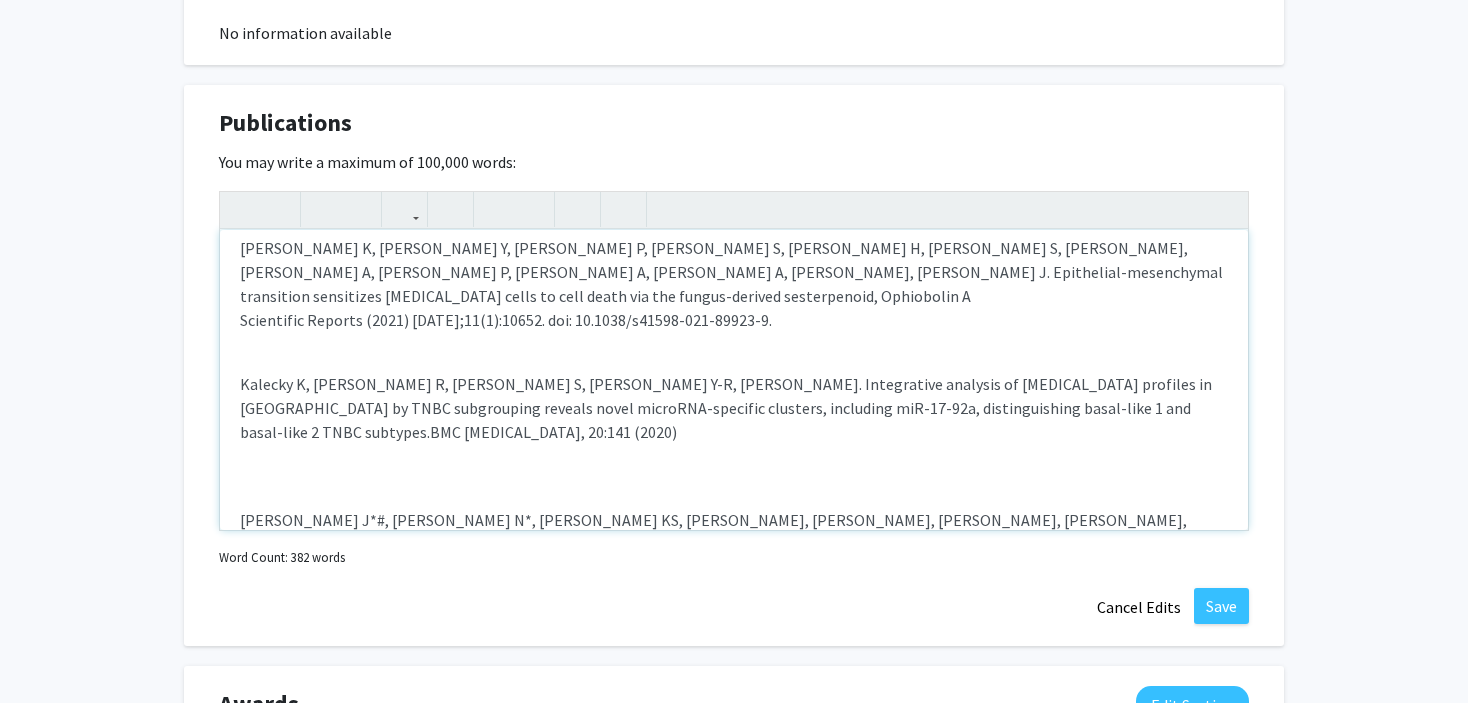 click on "[PERSON_NAME], [PERSON_NAME][MEDICAL_DATA], [PERSON_NAME], [PERSON_NAME], [PERSON_NAME], [PERSON_NAME], [PERSON_NAME], [PERSON_NAME], [PERSON_NAME], [PERSON_NAME], [PERSON_NAME], [PERSON_NAME], [PERSON_NAME], [PERSON_NAME], [PERSON_NAME], [PERSON_NAME], [PERSON_NAME], [PERSON_NAME], [PERSON_NAME]. Ophiobolin A selectively alters mitochondria, metabolism and redox biology in [MEDICAL_DATA] and mammary epithelial cells which have undergone epithelial to mesenchymal transition. Under revision at [MEDICAL_DATA] International; biorxiv ([URL][DOMAIN_NAME]) [PERSON_NAME], [PERSON_NAME], [PERSON_NAME], [PERSON_NAME], [PERSON_NAME] [PERSON_NAME] [PERSON_NAME]. [PERSON_NAME]. Twist-induced epithelial mesenchymal transition confers specific metabolic and mitochondrial alterations recapitulated in [MEDICAL_DATA] cell lines Cells (2025), 14(2), 80; DOI: 10.3390/cells14020080 Scientific Reports (2021) [DATE];11(1):10652. doi: 10.1038/s41598-021-89923-9." at bounding box center (734, 380) 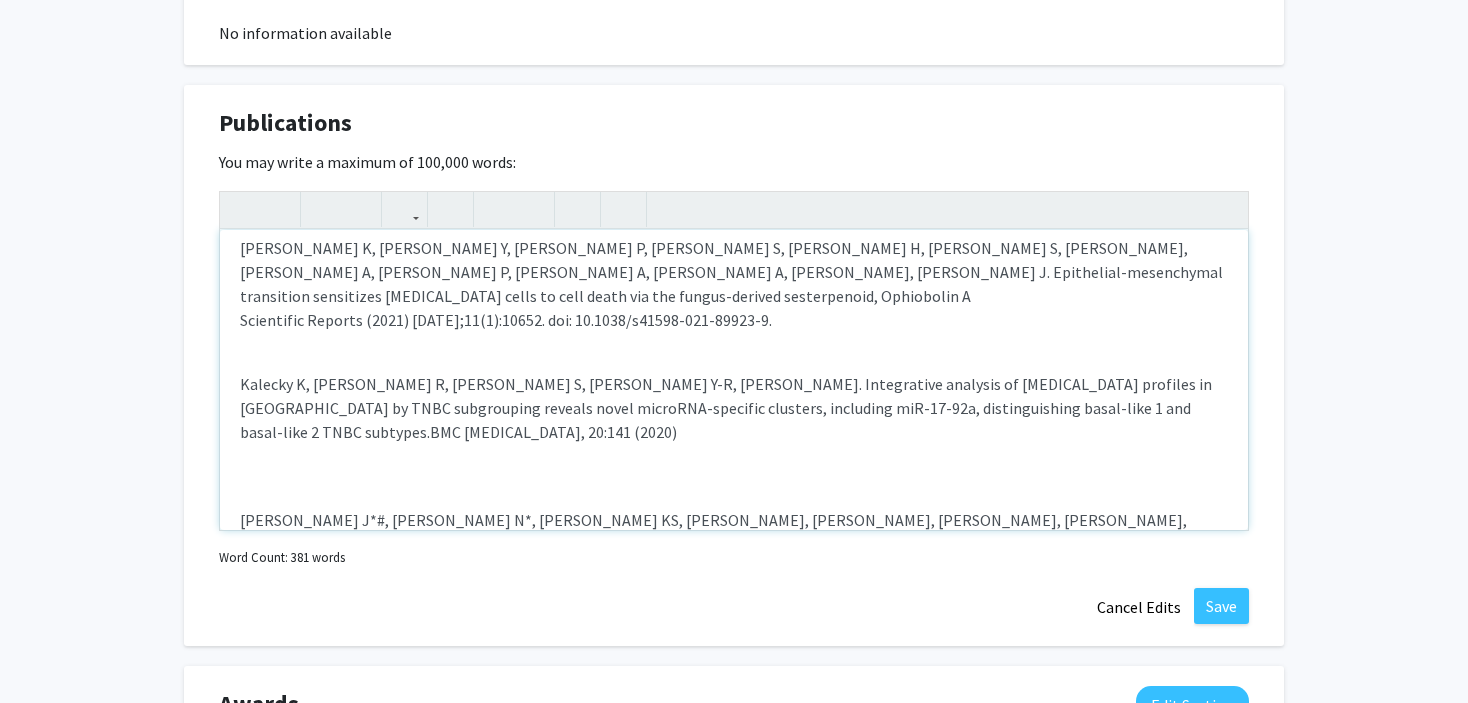 scroll, scrollTop: 660, scrollLeft: 0, axis: vertical 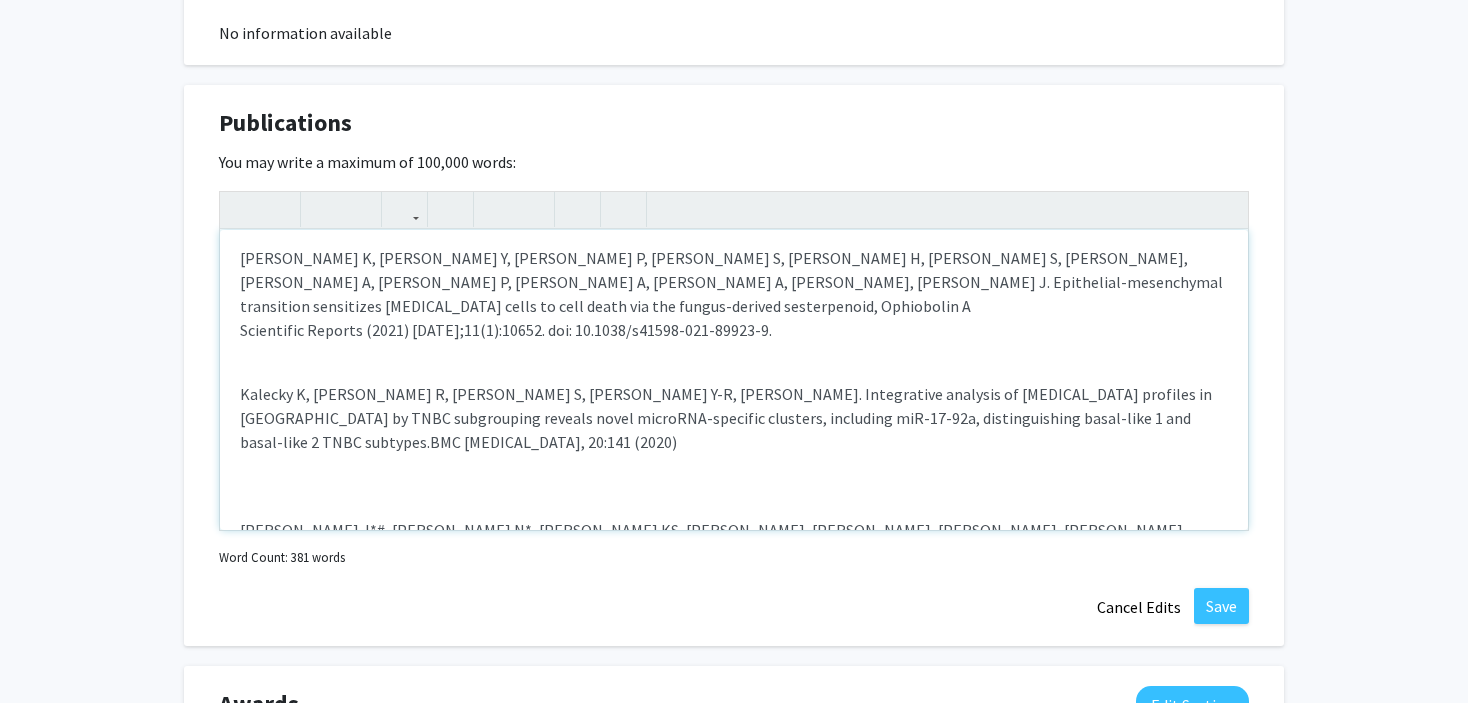 click on "[PERSON_NAME] J*#, [PERSON_NAME] N*, [PERSON_NAME] KS, [PERSON_NAME], [PERSON_NAME], [PERSON_NAME], [PERSON_NAME], [PERSON_NAME] TR, [PERSON_NAME] NA, [PERSON_NAME] JJ, [PERSON_NAME], [PERSON_NAME], [PERSON_NAME] R, [PERSON_NAME] SA#. The H3K27me3-demethylase KDM6A is suppressed in [MEDICAL_DATA] stem-like cells, and enables the resolution of bivalency during the mesenchymal-epithelial transition.  Oncotarget (2017) Volume 8, Issue 39, 2017, Pages 65548-65565" at bounding box center [734, 566] 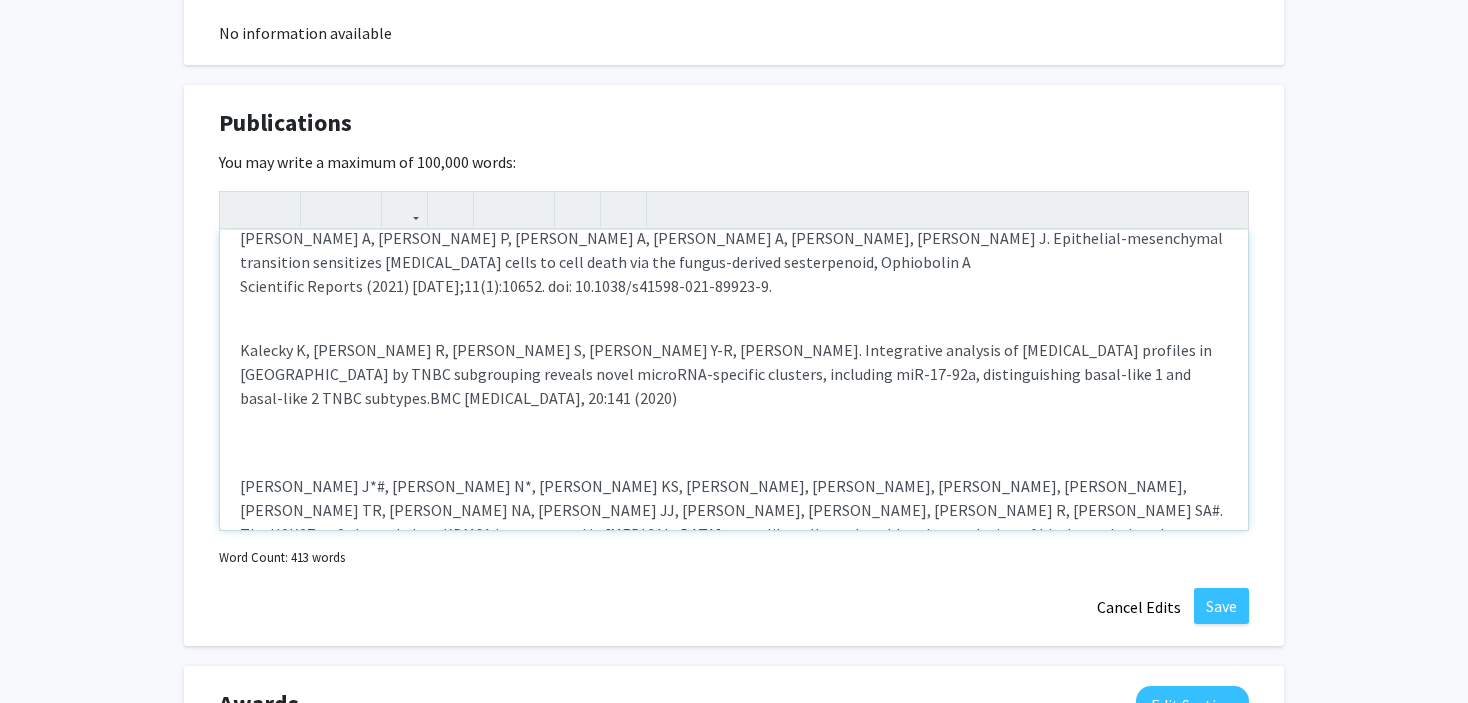 scroll, scrollTop: 760, scrollLeft: 0, axis: vertical 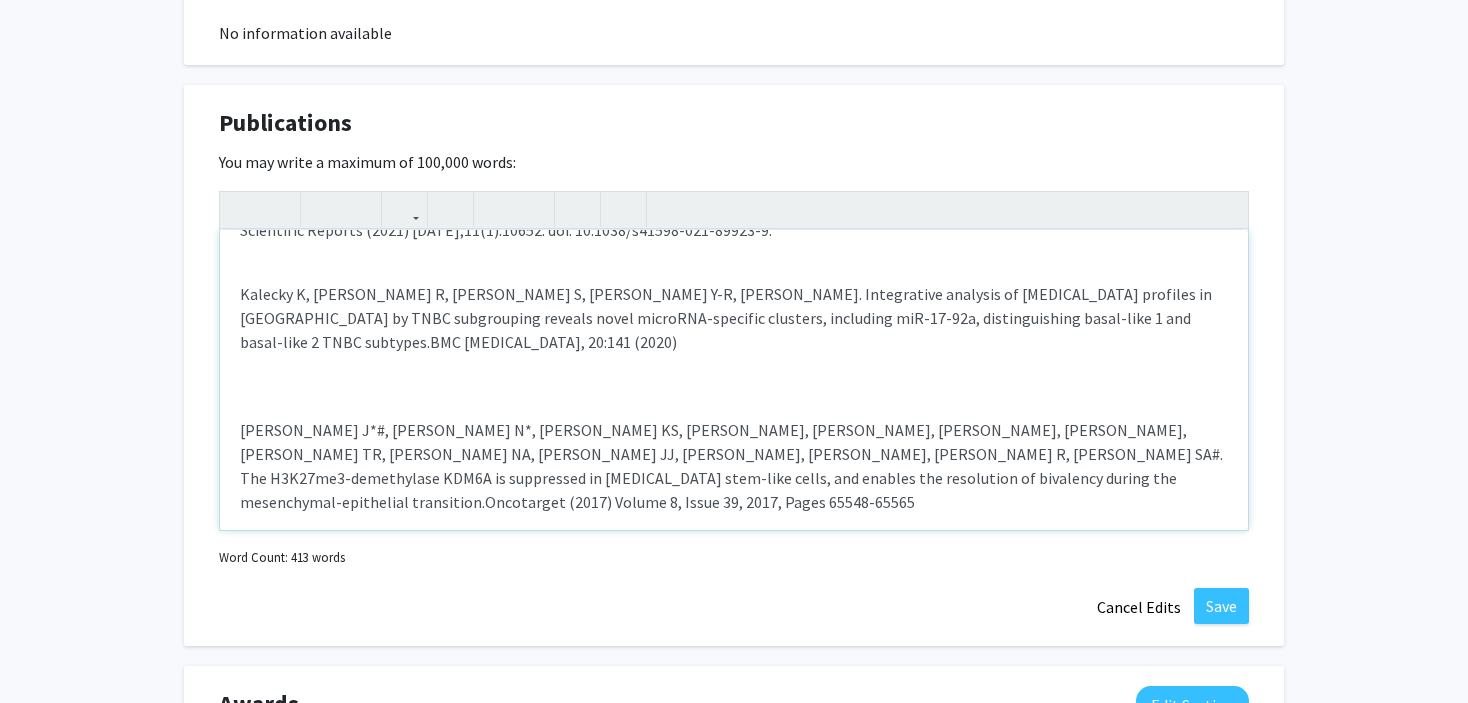 click on "Dhawan A*, [PERSON_NAME]*, [PERSON_NAME]*, [PERSON_NAME] S, [PERSON_NAME] N, [PERSON_NAME] SA & [PERSON_NAME]   Mathematical modelling of phenotypic plasticity and conversion to a stem-cell state under [MEDICAL_DATA].  Scientific Reports. (2016). doi:10.1038/srep18074" at bounding box center (734, 602) 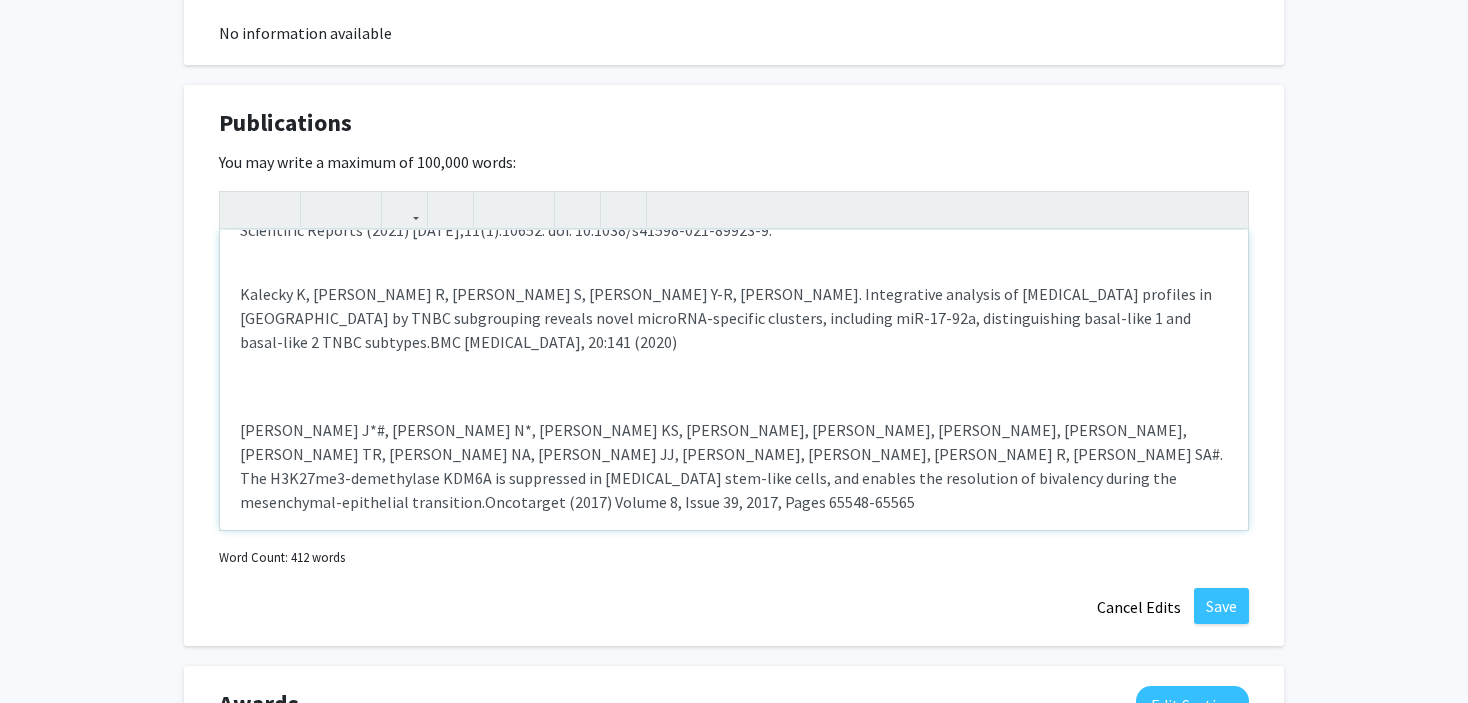 click on "Dhawan A*, [PERSON_NAME]*, [PERSON_NAME]*, [PERSON_NAME] S, [PERSON_NAME] N, [PERSON_NAME] SA & [PERSON_NAME]  Mathematical modelling of phenotypic plasticity and conversion to a stem-cell state under [MEDICAL_DATA].  Scientific Reports. (2016). doi:10.1038/srep18074" at bounding box center (734, 602) 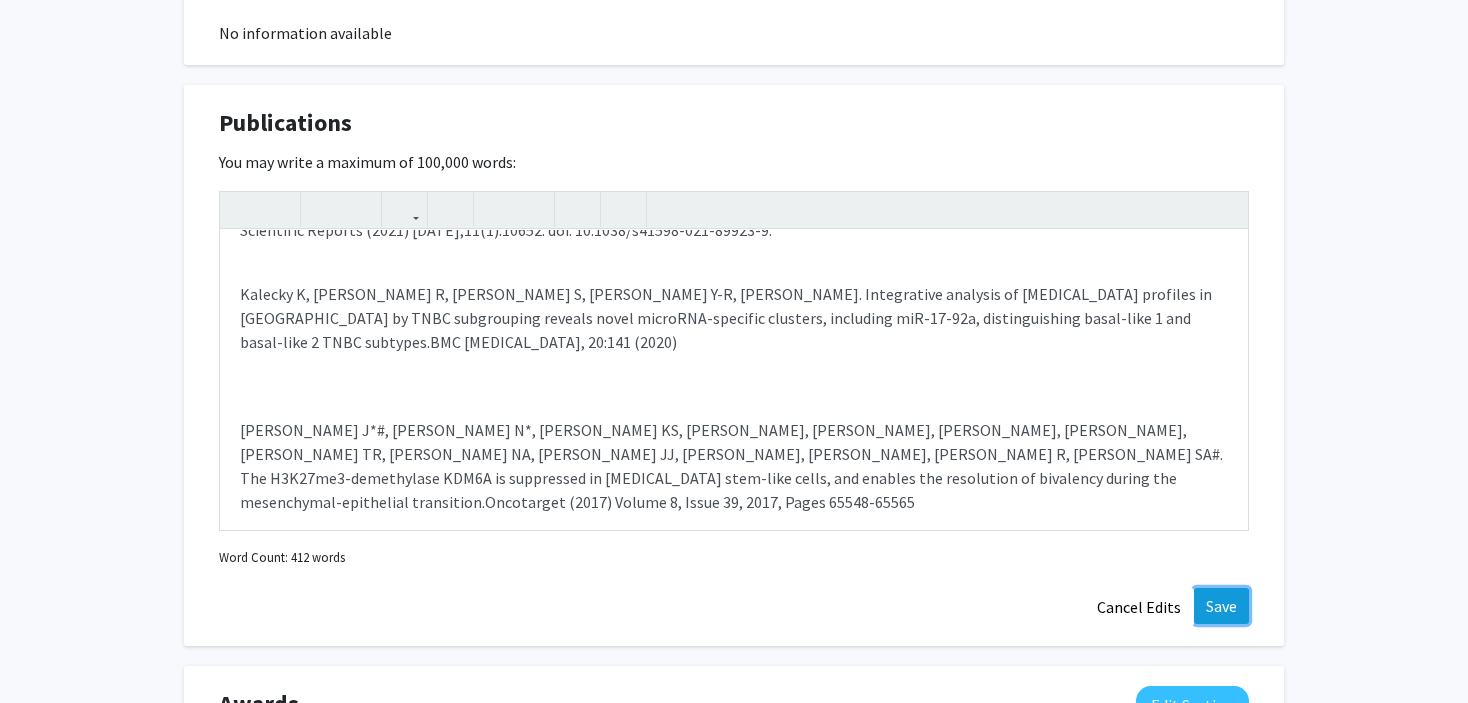 click on "Save" 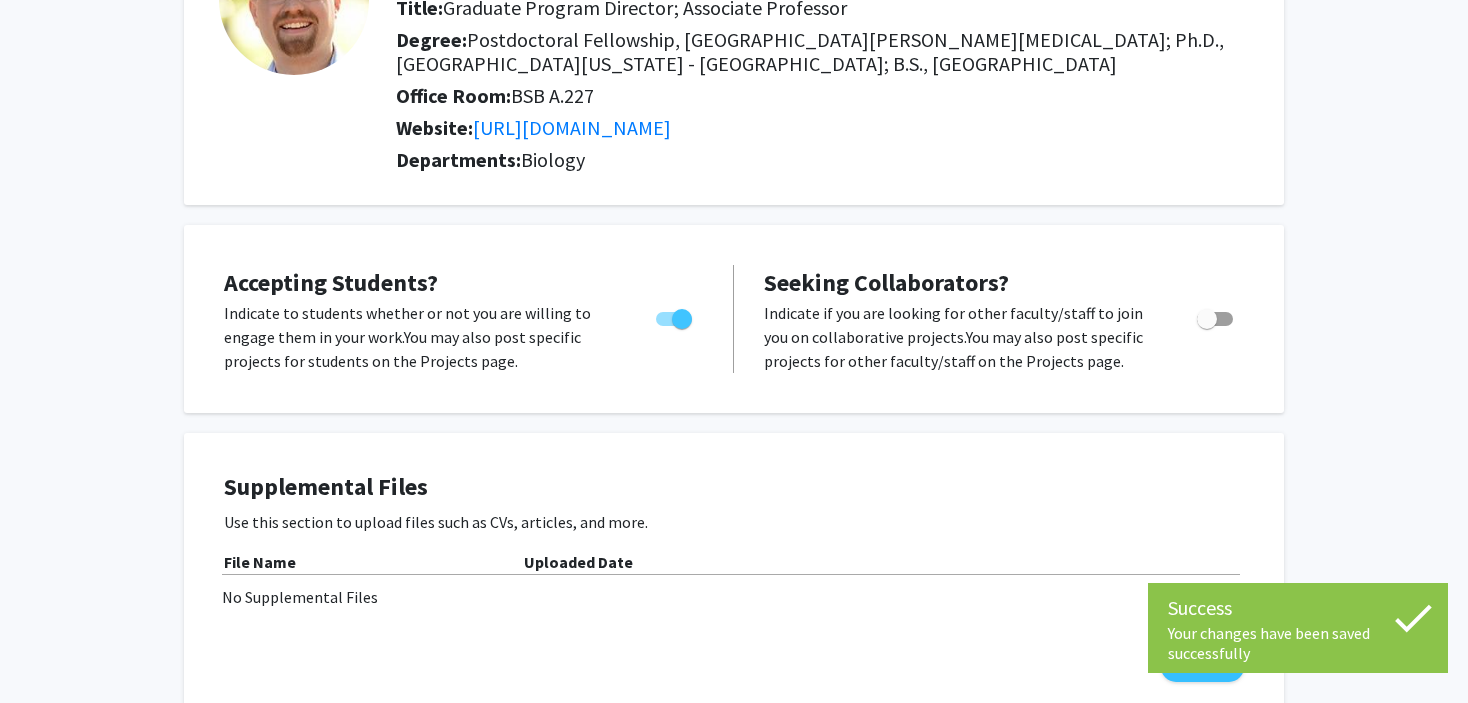 scroll, scrollTop: 0, scrollLeft: 0, axis: both 